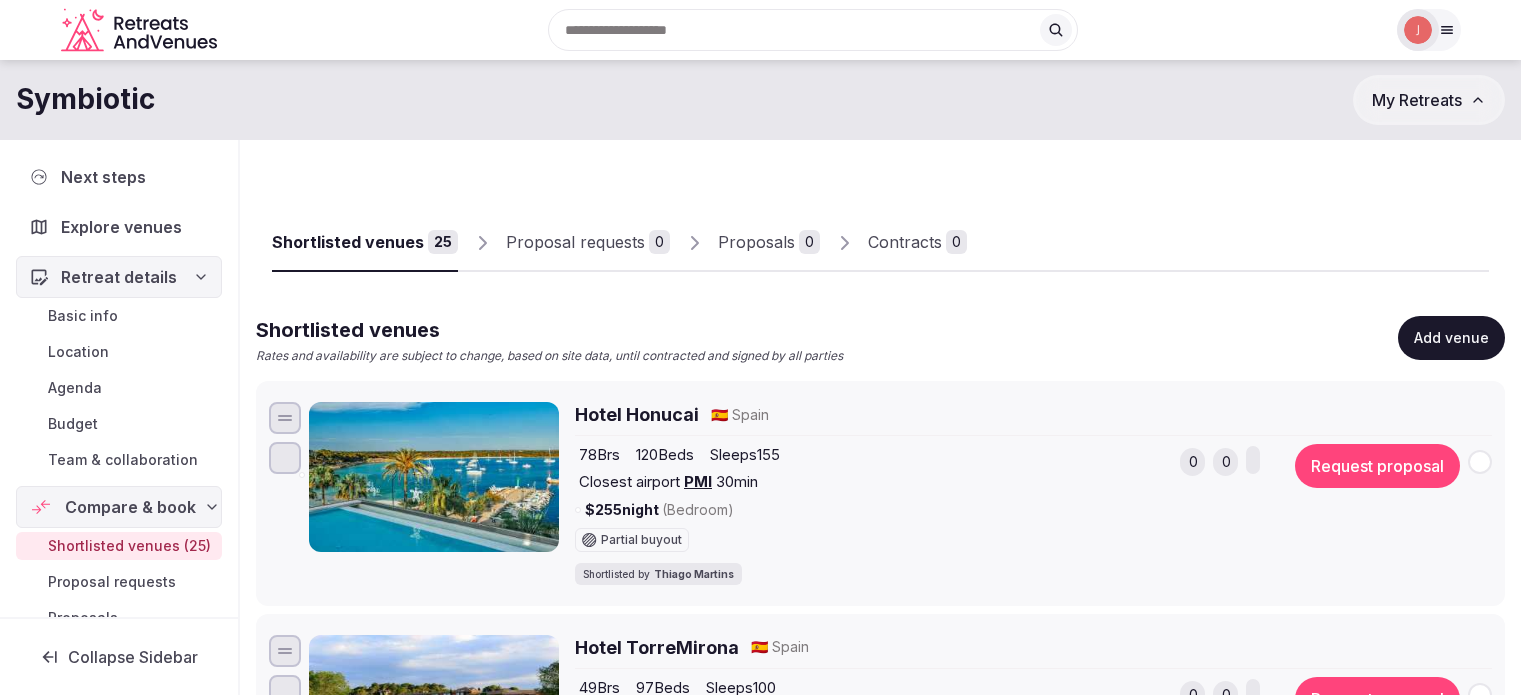 scroll, scrollTop: 0, scrollLeft: 0, axis: both 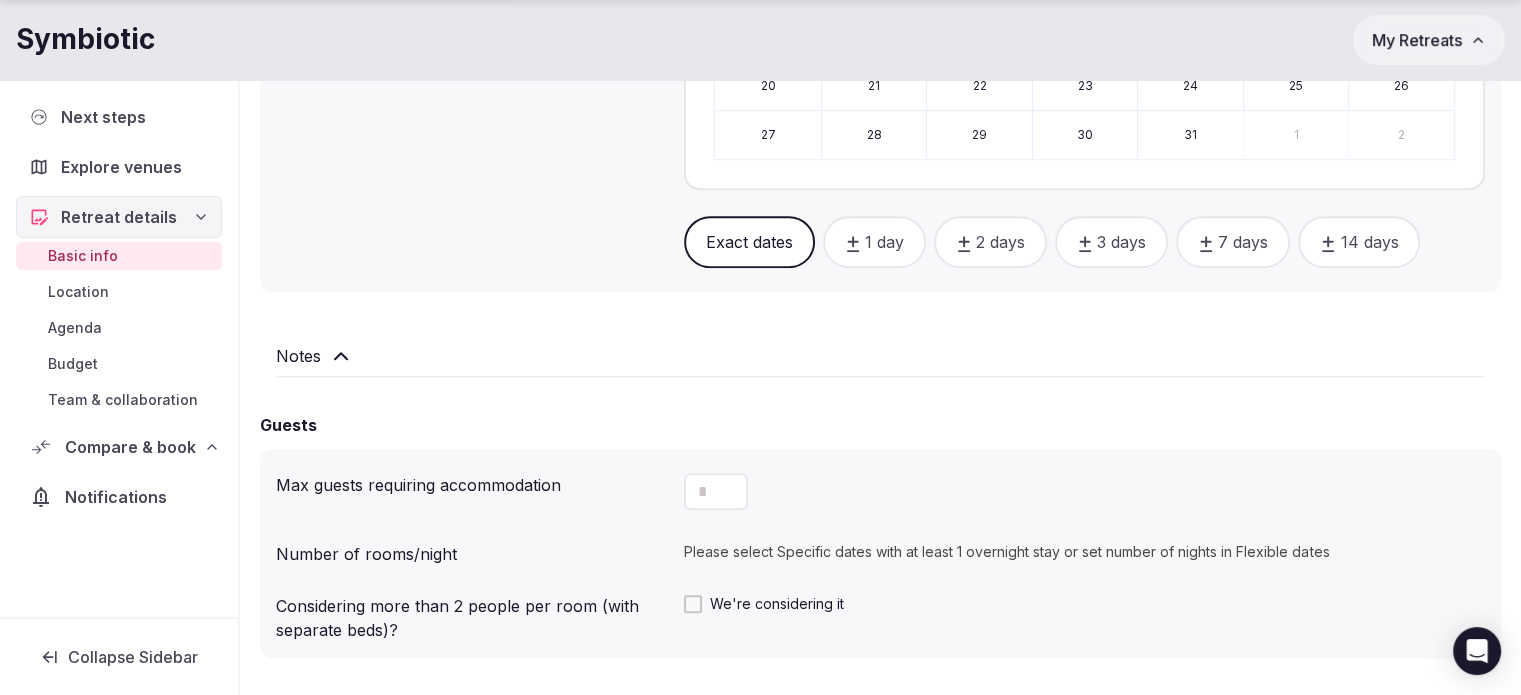 click 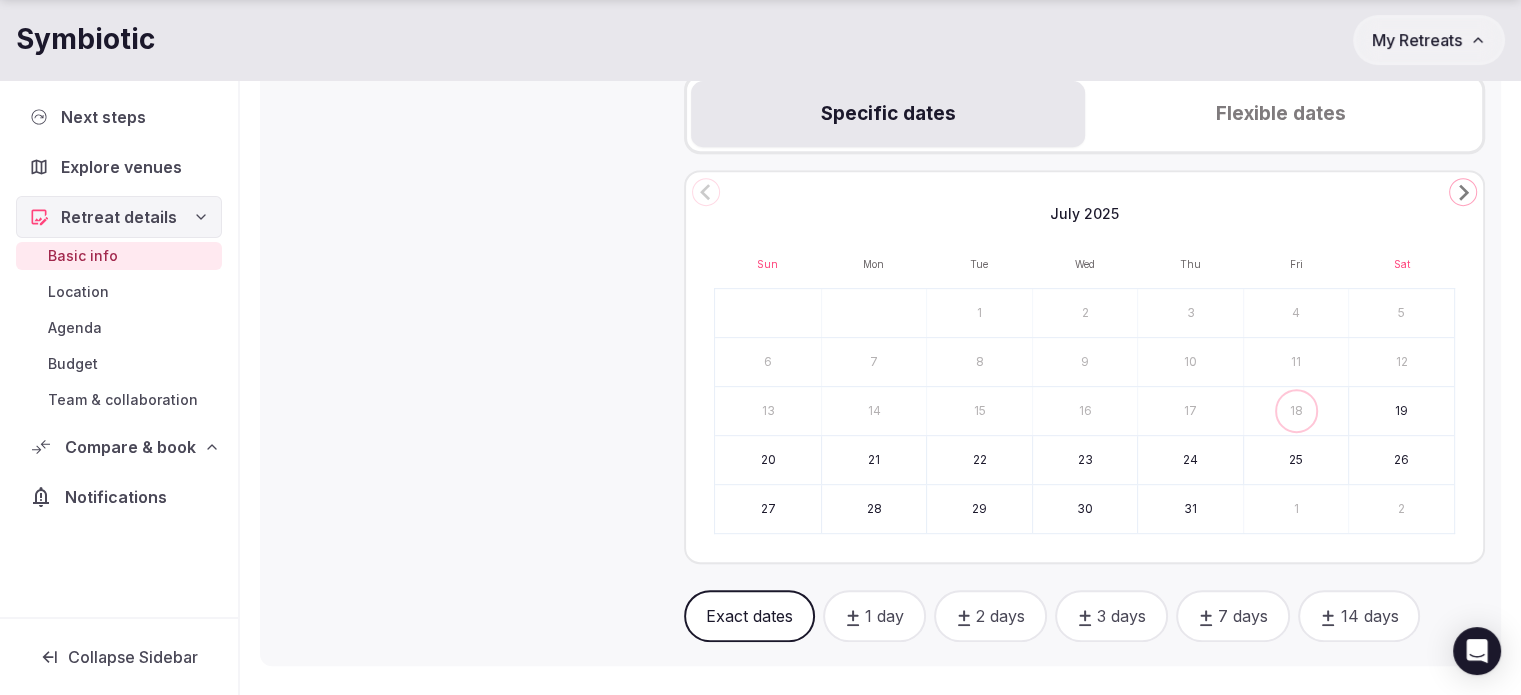 scroll, scrollTop: 828, scrollLeft: 0, axis: vertical 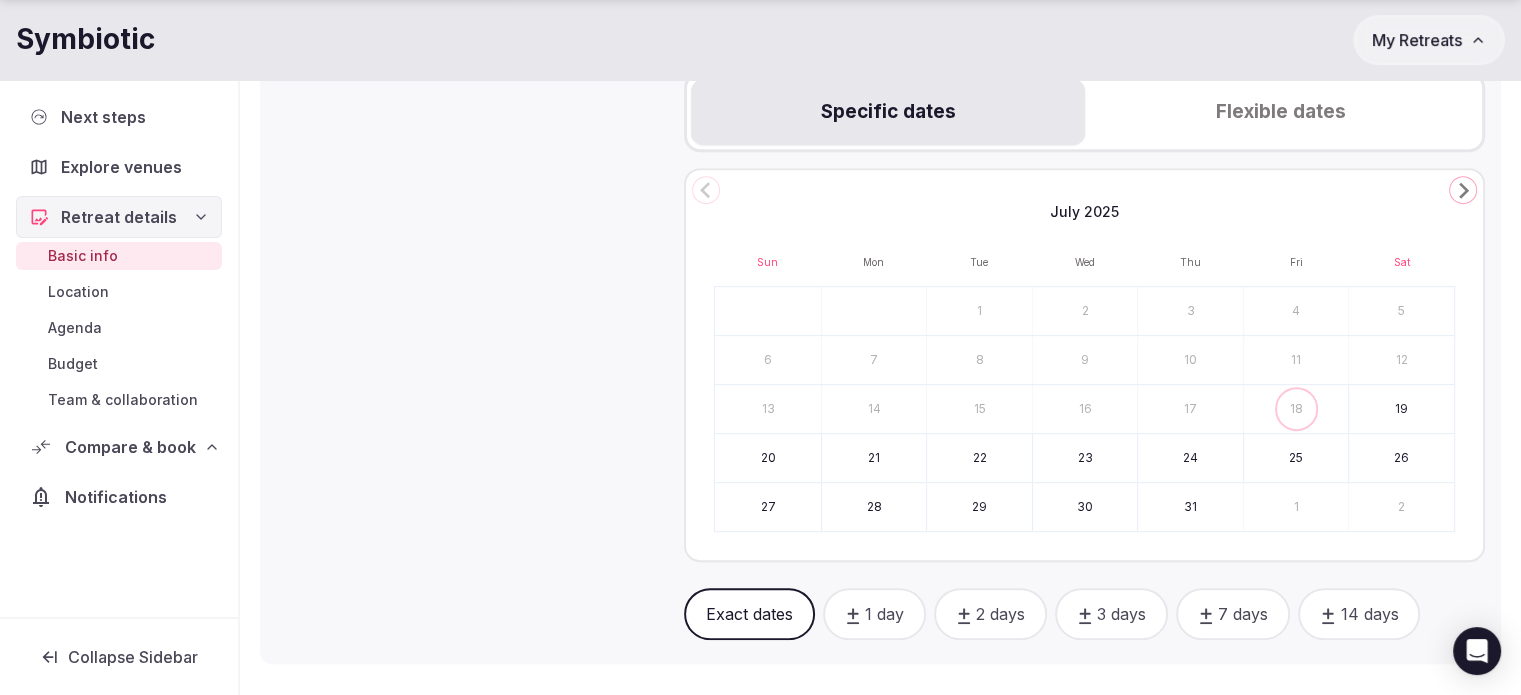 click on "Compare & book" at bounding box center [130, 447] 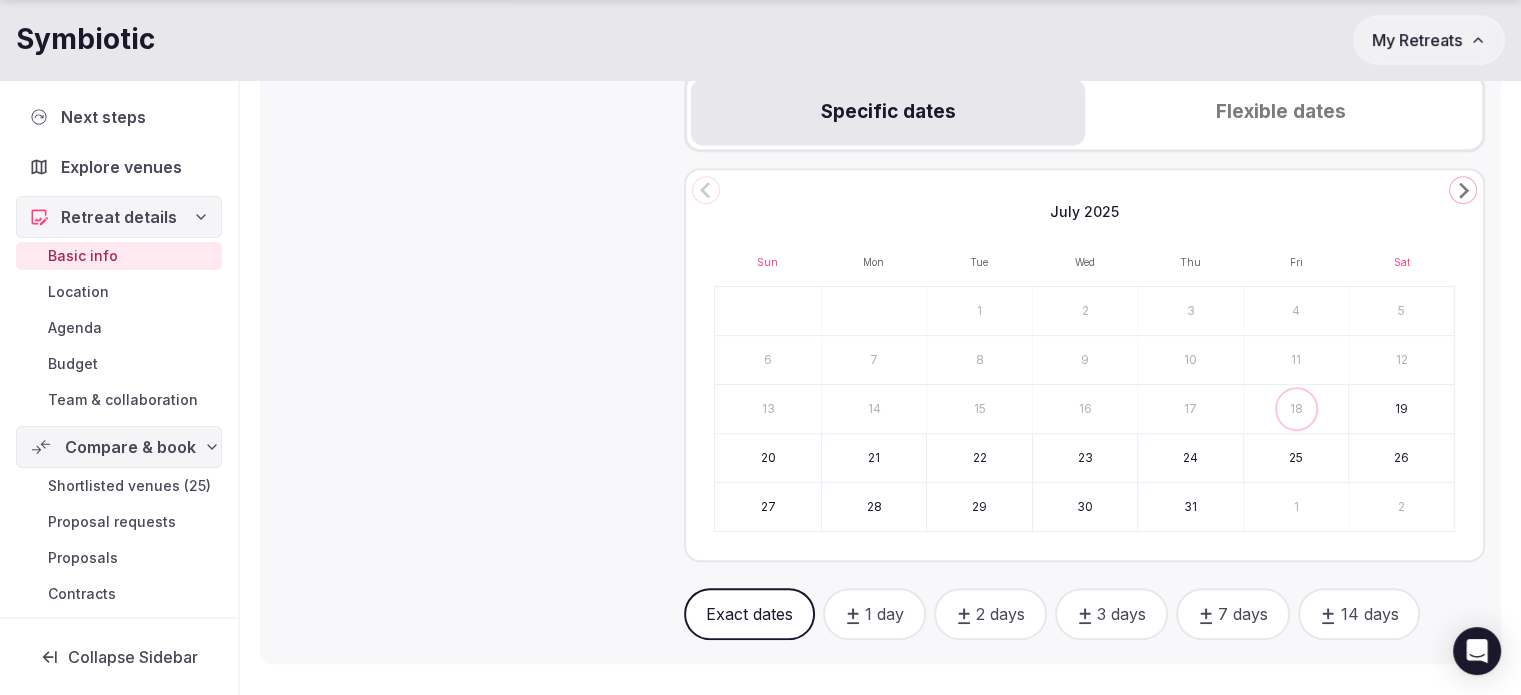 click on "Shortlisted venues (25)" at bounding box center [129, 486] 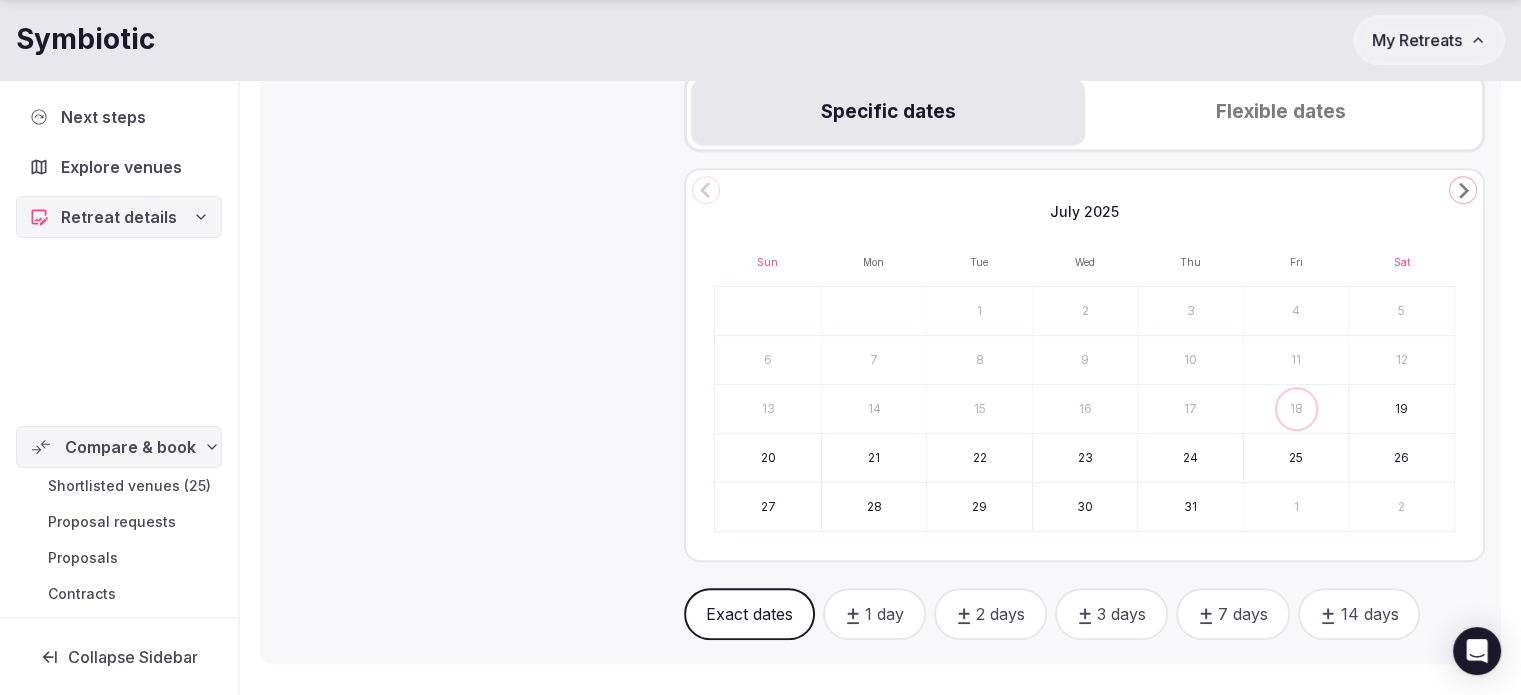 scroll, scrollTop: 0, scrollLeft: 0, axis: both 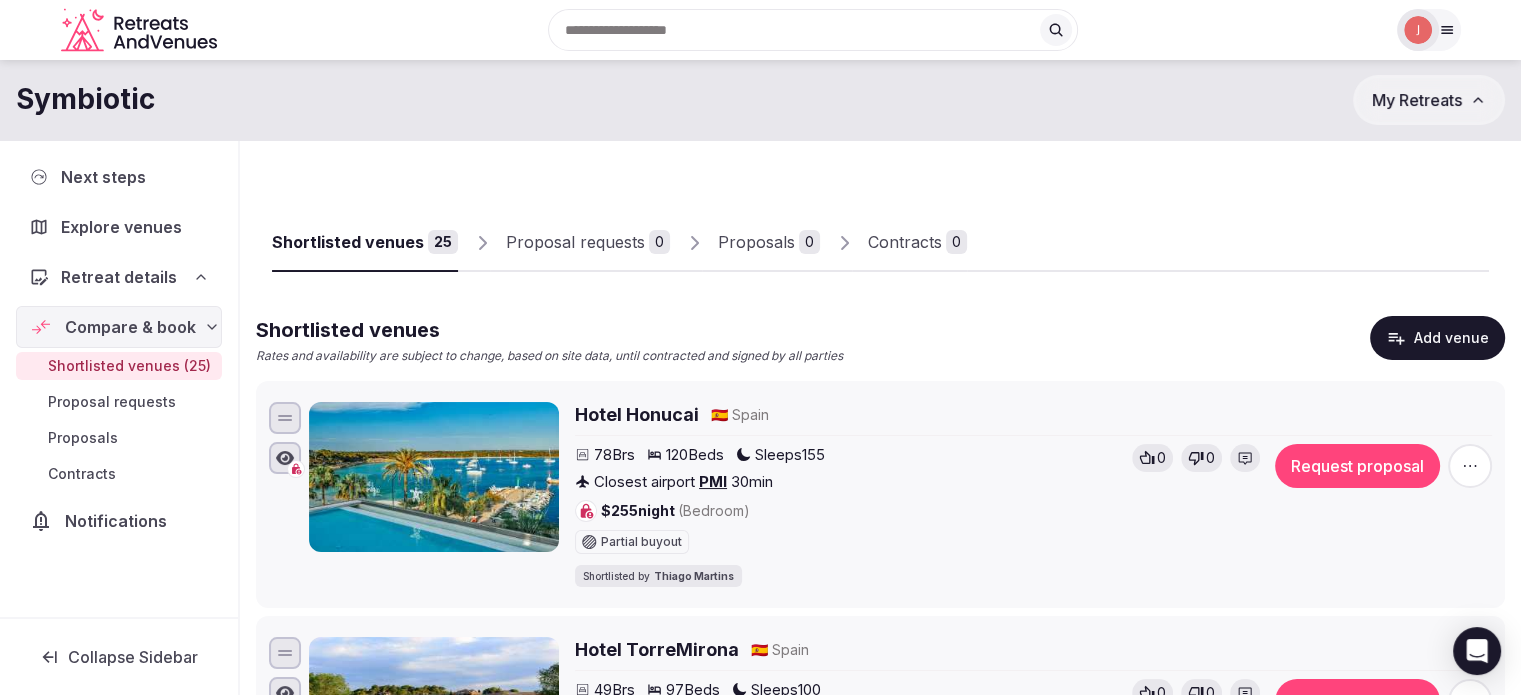 click on "Retreat details" at bounding box center (119, 277) 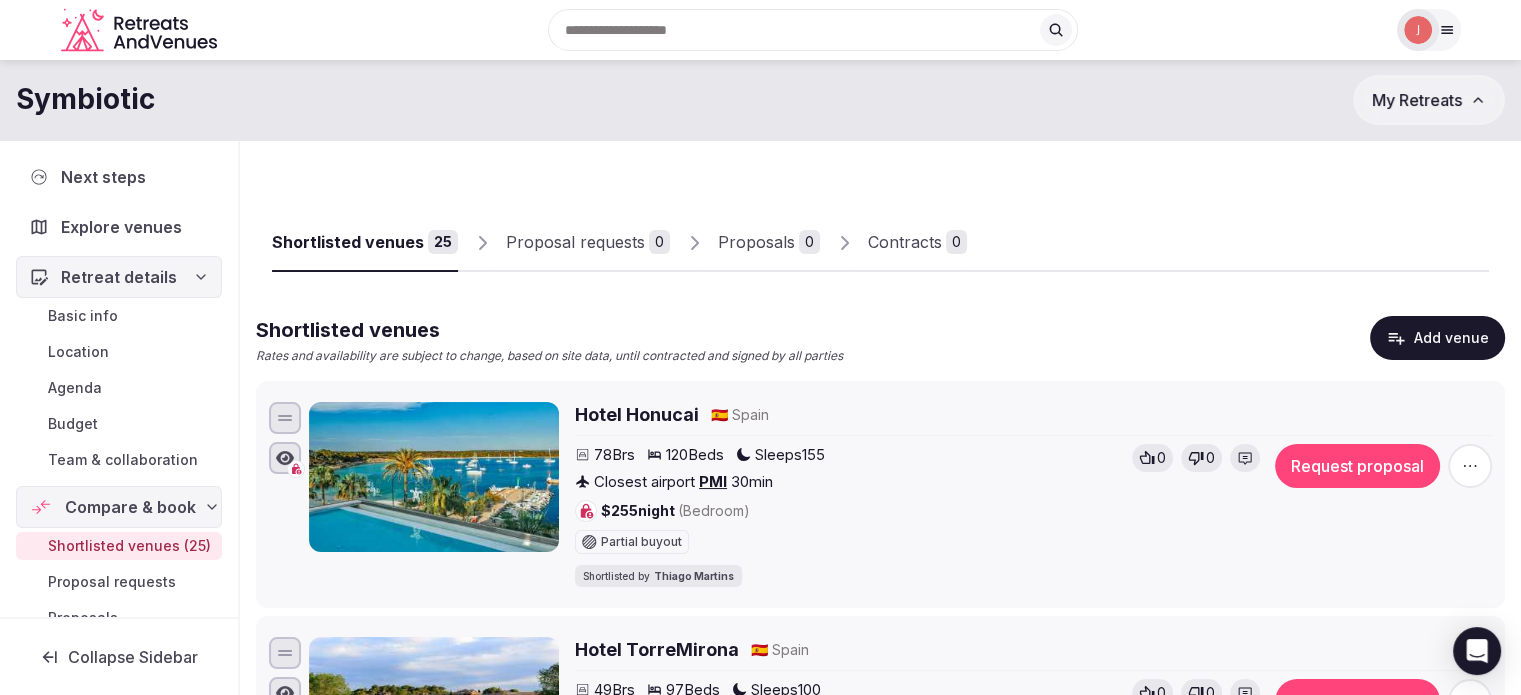 click on "Basic info" at bounding box center (83, 316) 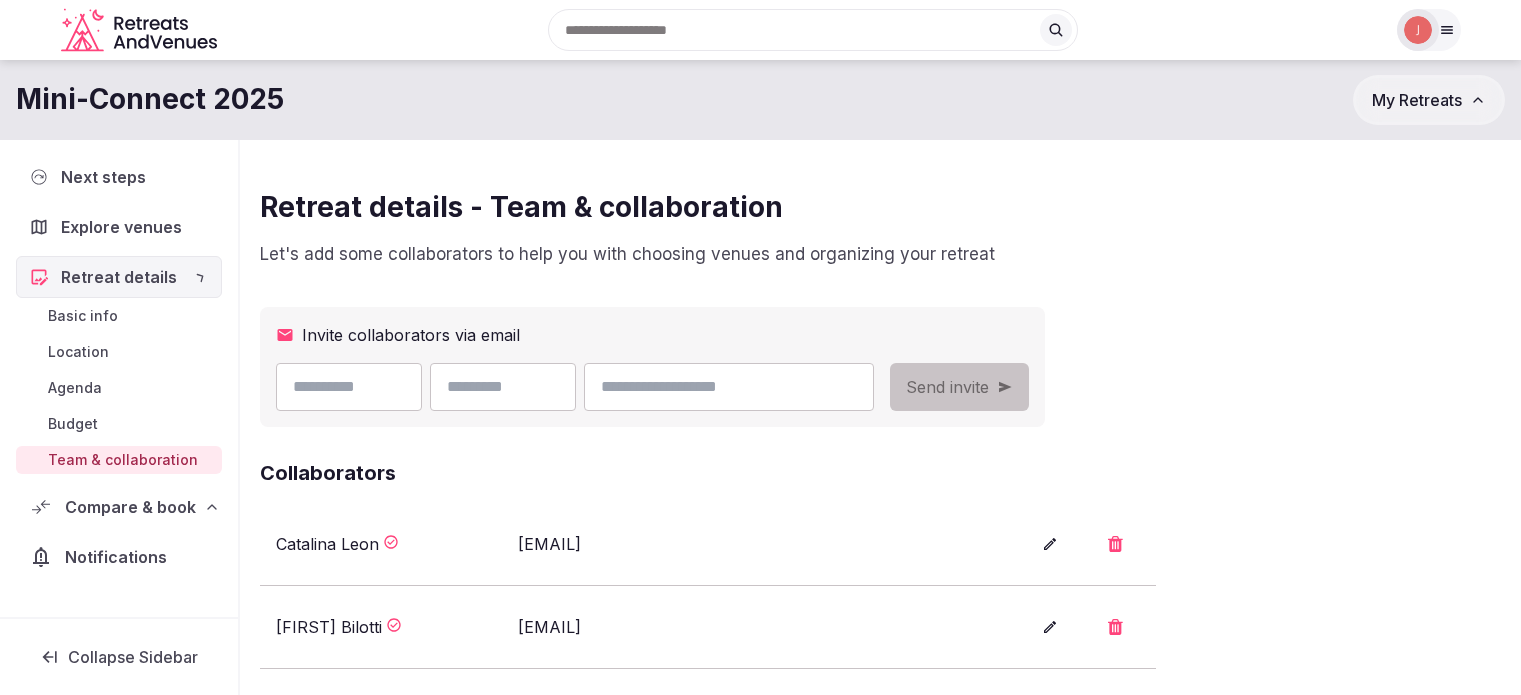 scroll, scrollTop: 0, scrollLeft: 0, axis: both 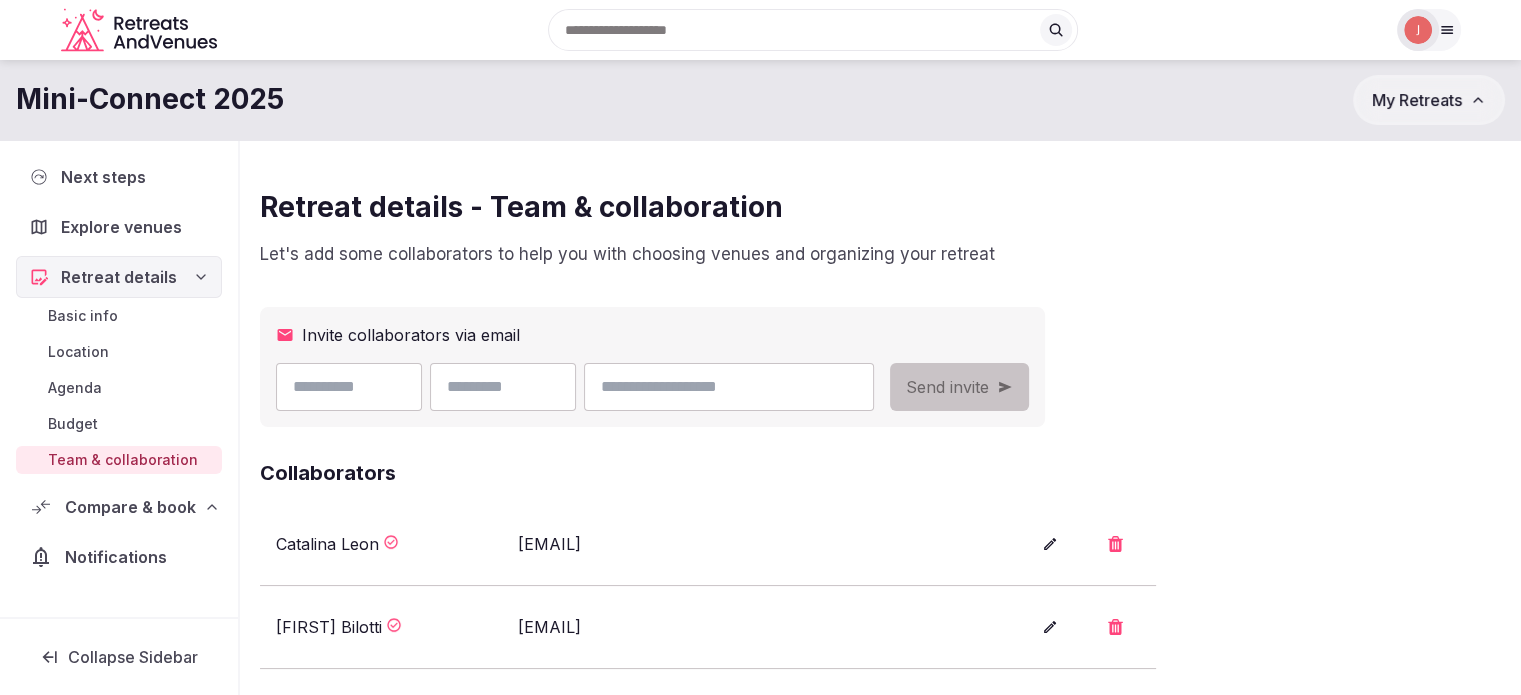 click on "Basic info" at bounding box center (83, 316) 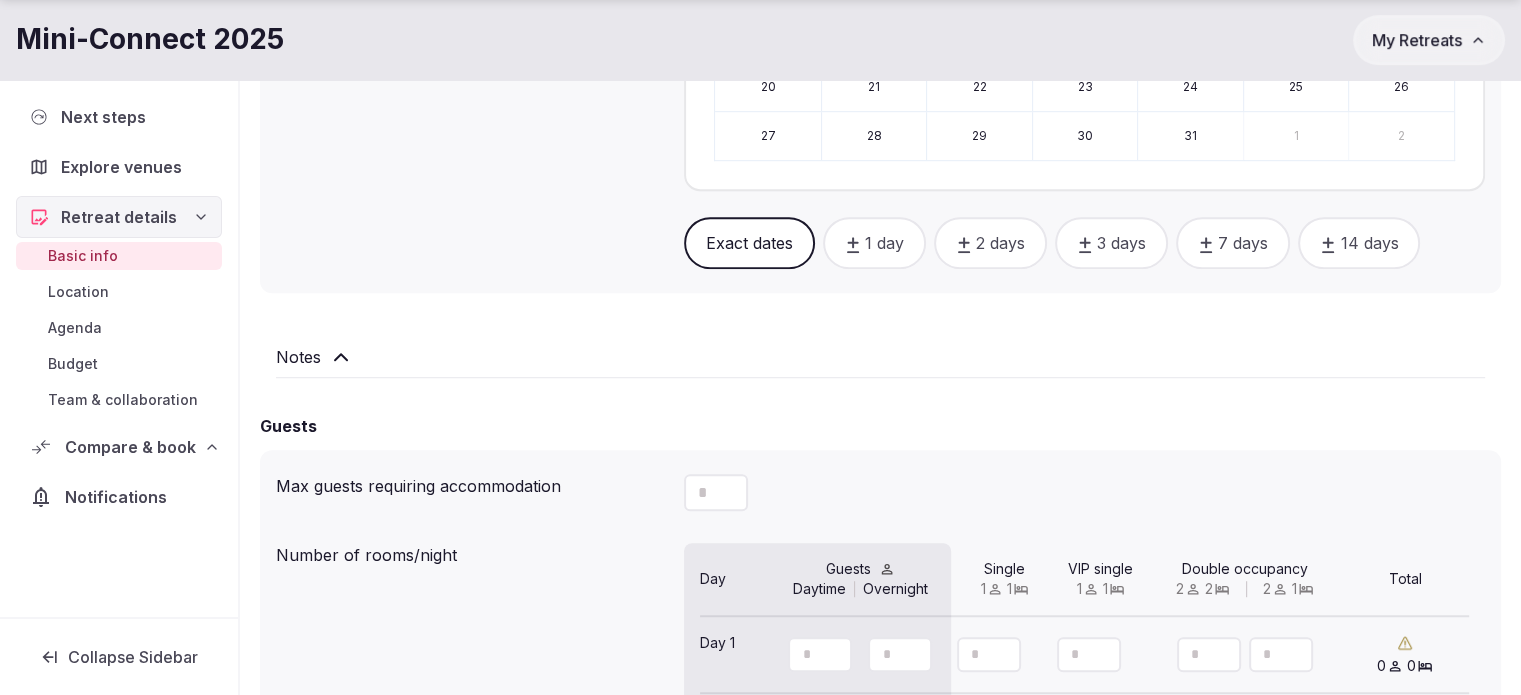 scroll, scrollTop: 1200, scrollLeft: 0, axis: vertical 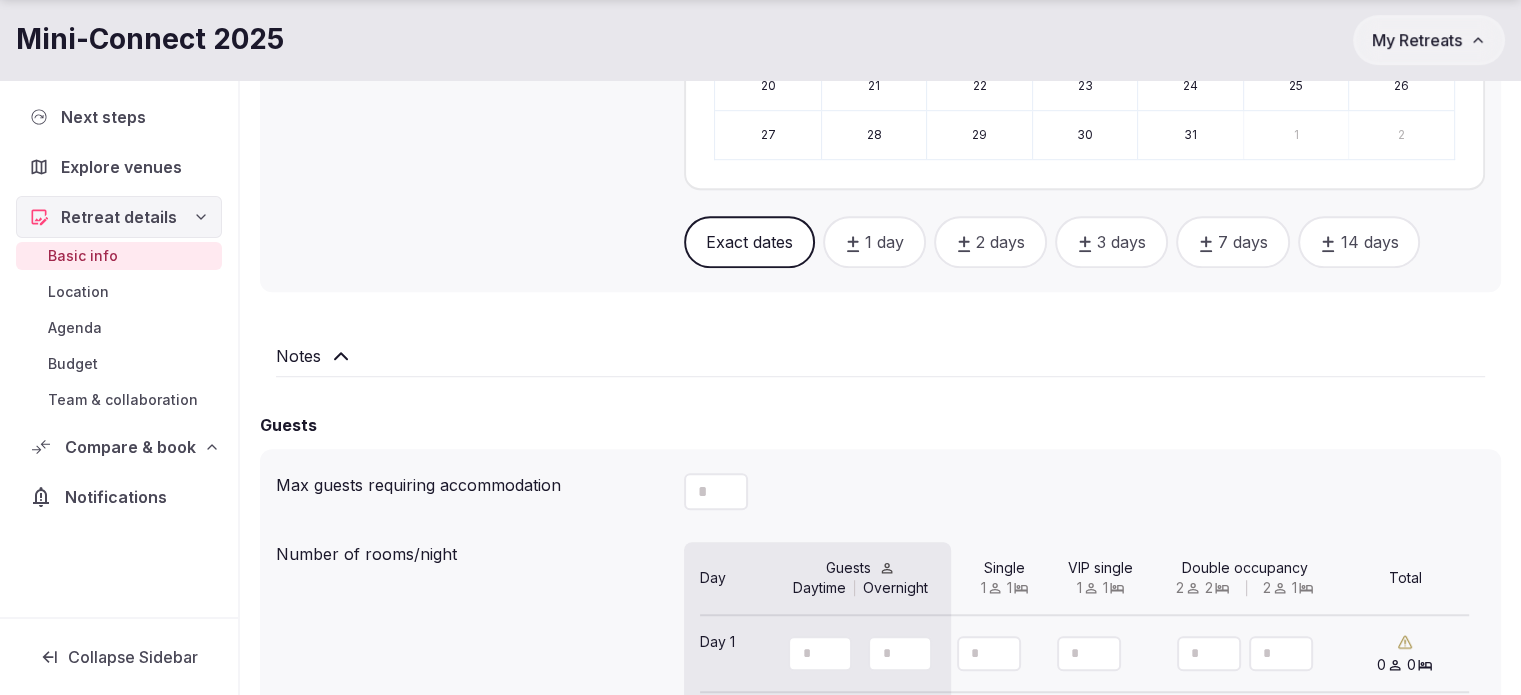 click on "Notes" at bounding box center (880, 356) 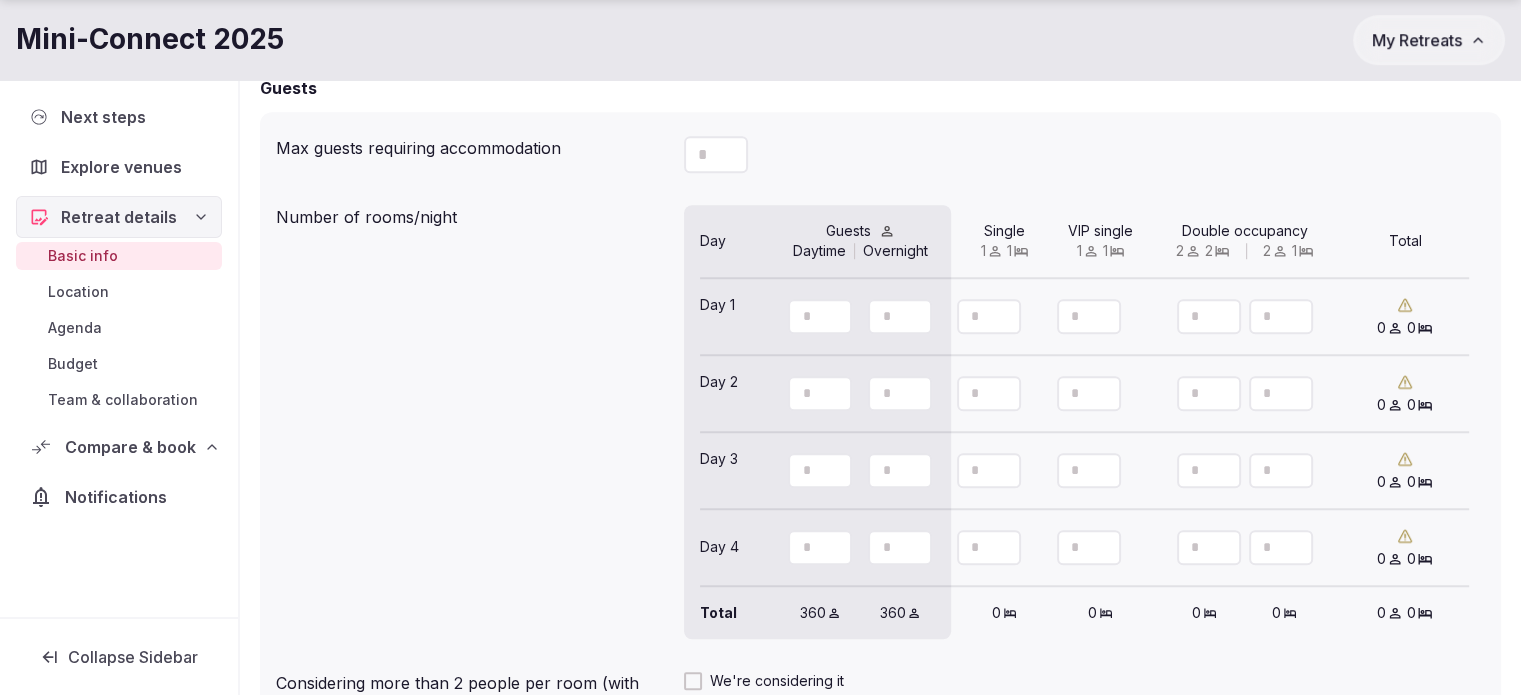 scroll, scrollTop: 1600, scrollLeft: 0, axis: vertical 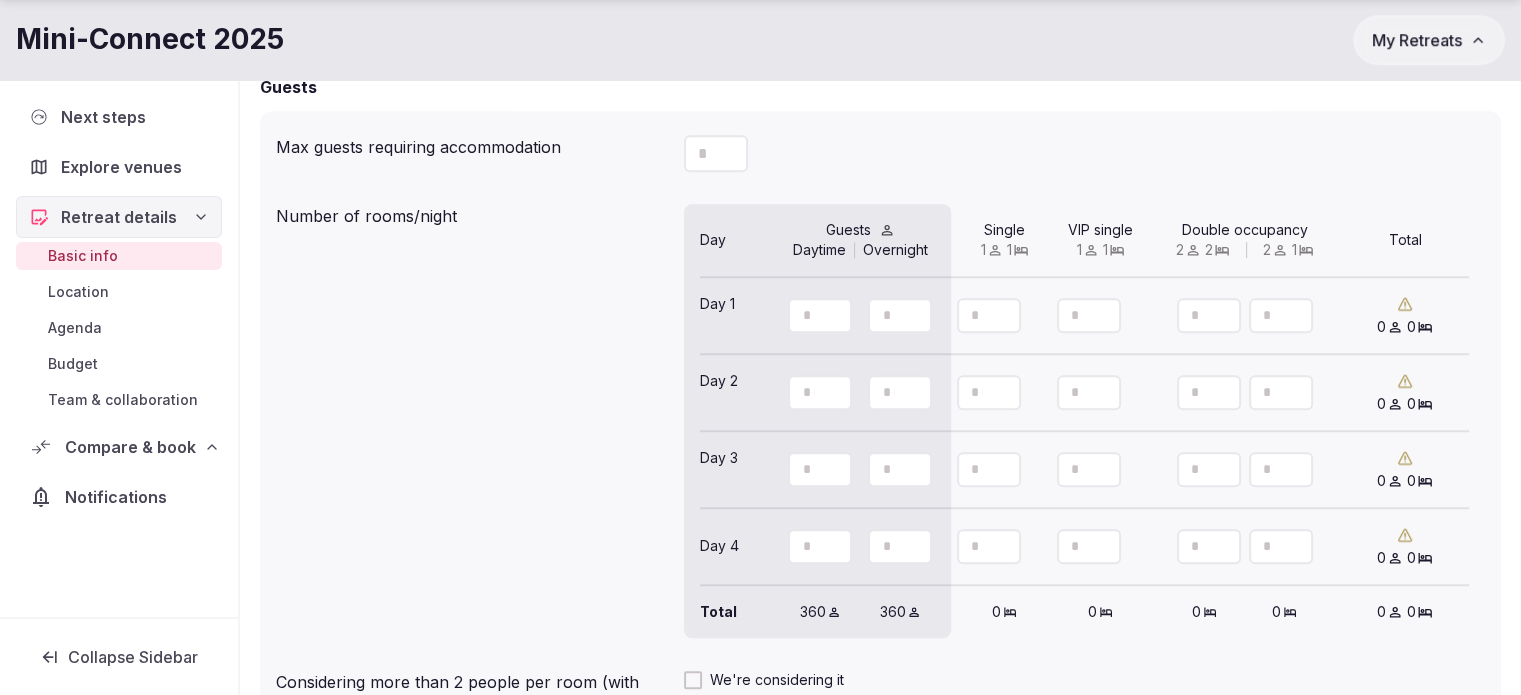 click on "Compare & book" at bounding box center [130, 447] 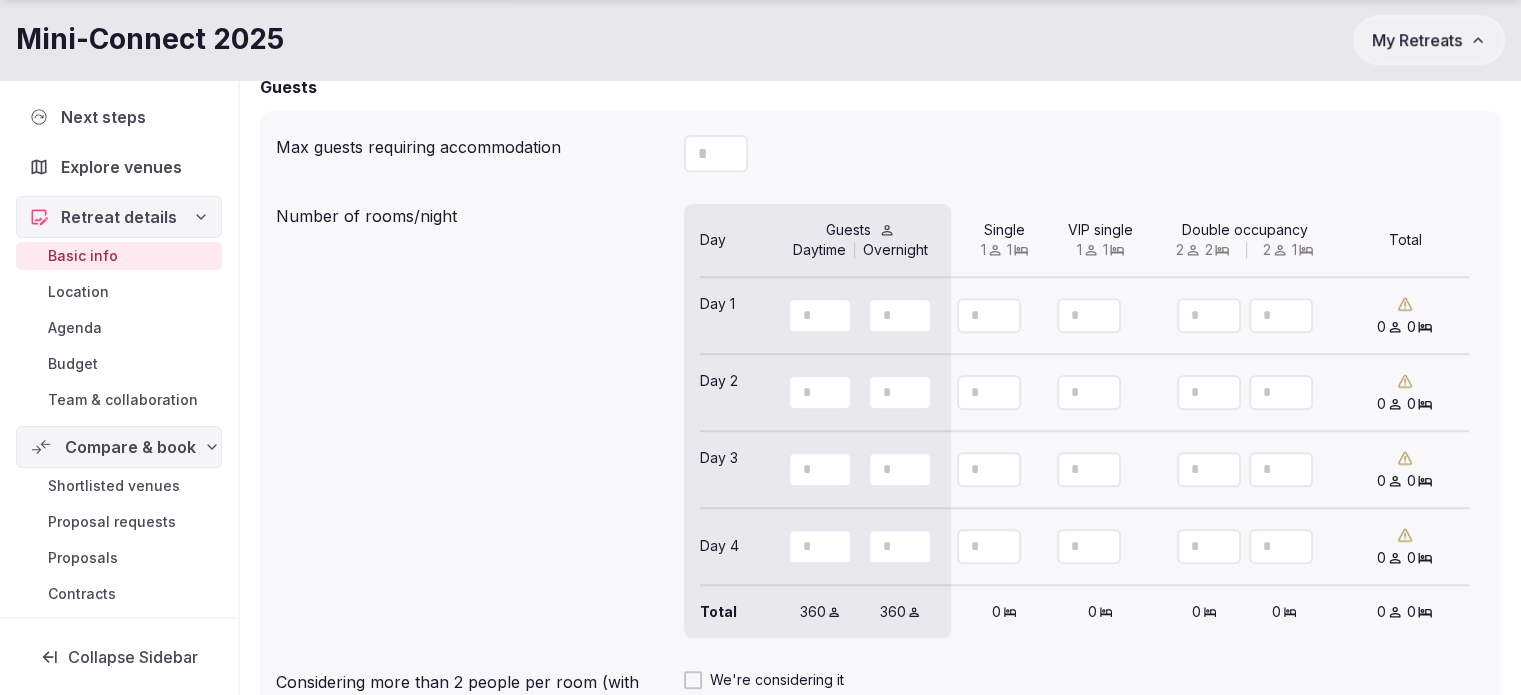 click on "Shortlisted venues" at bounding box center (114, 486) 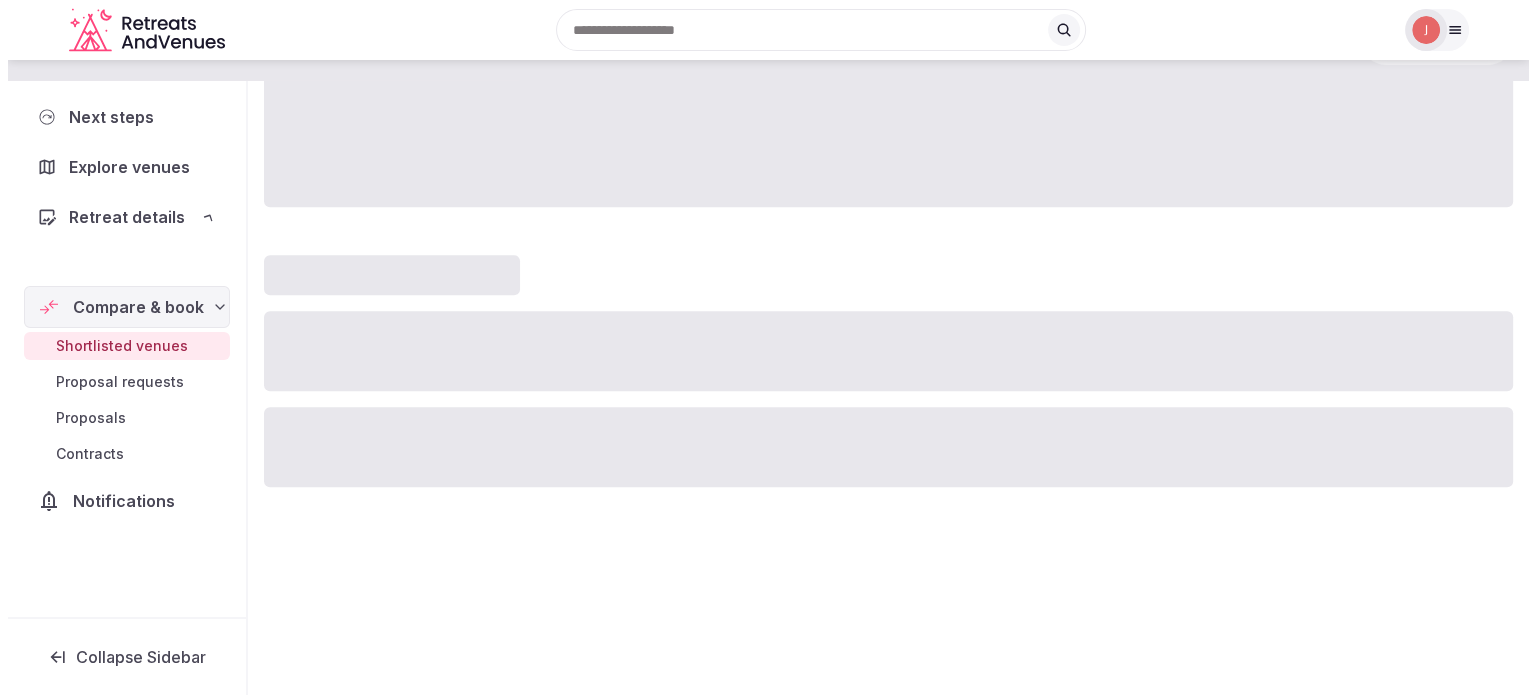 scroll, scrollTop: 0, scrollLeft: 0, axis: both 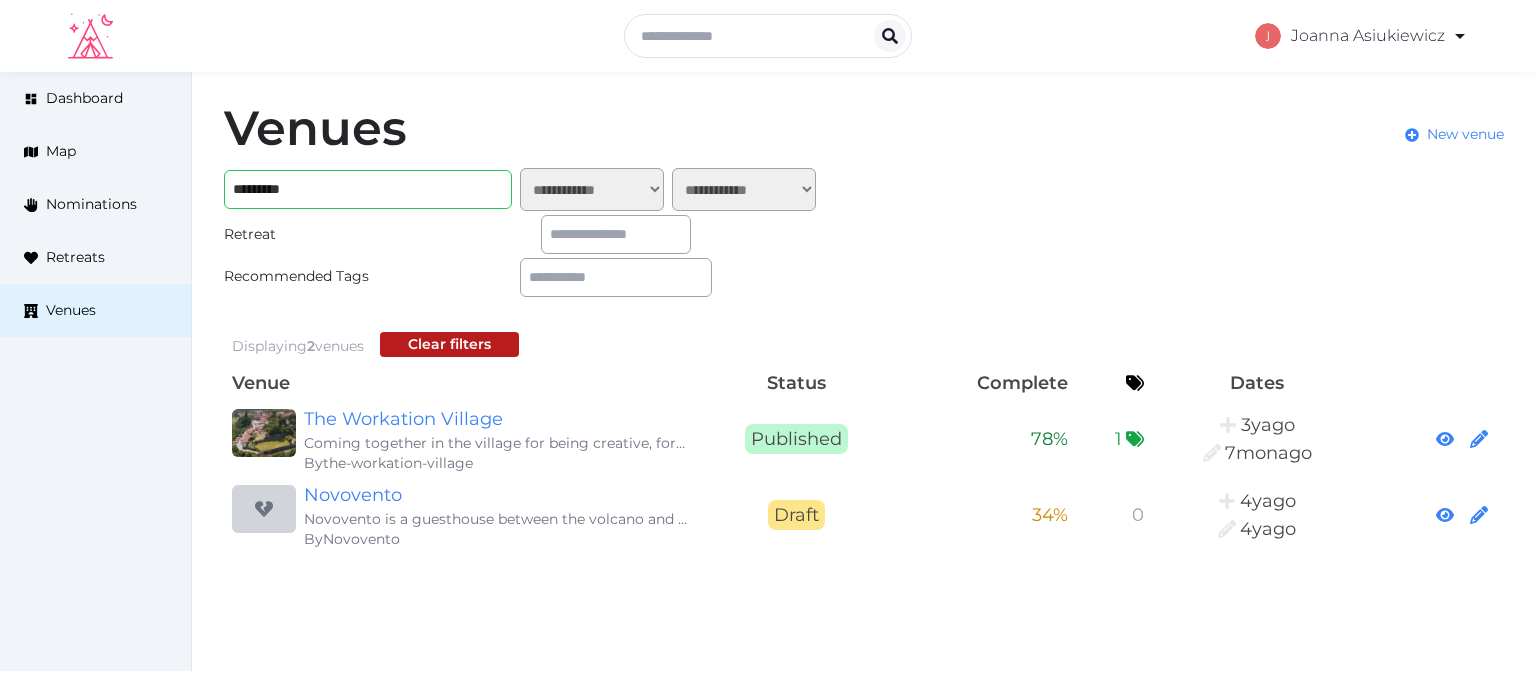 click on "My Retreats" at bounding box center (1360, 172) 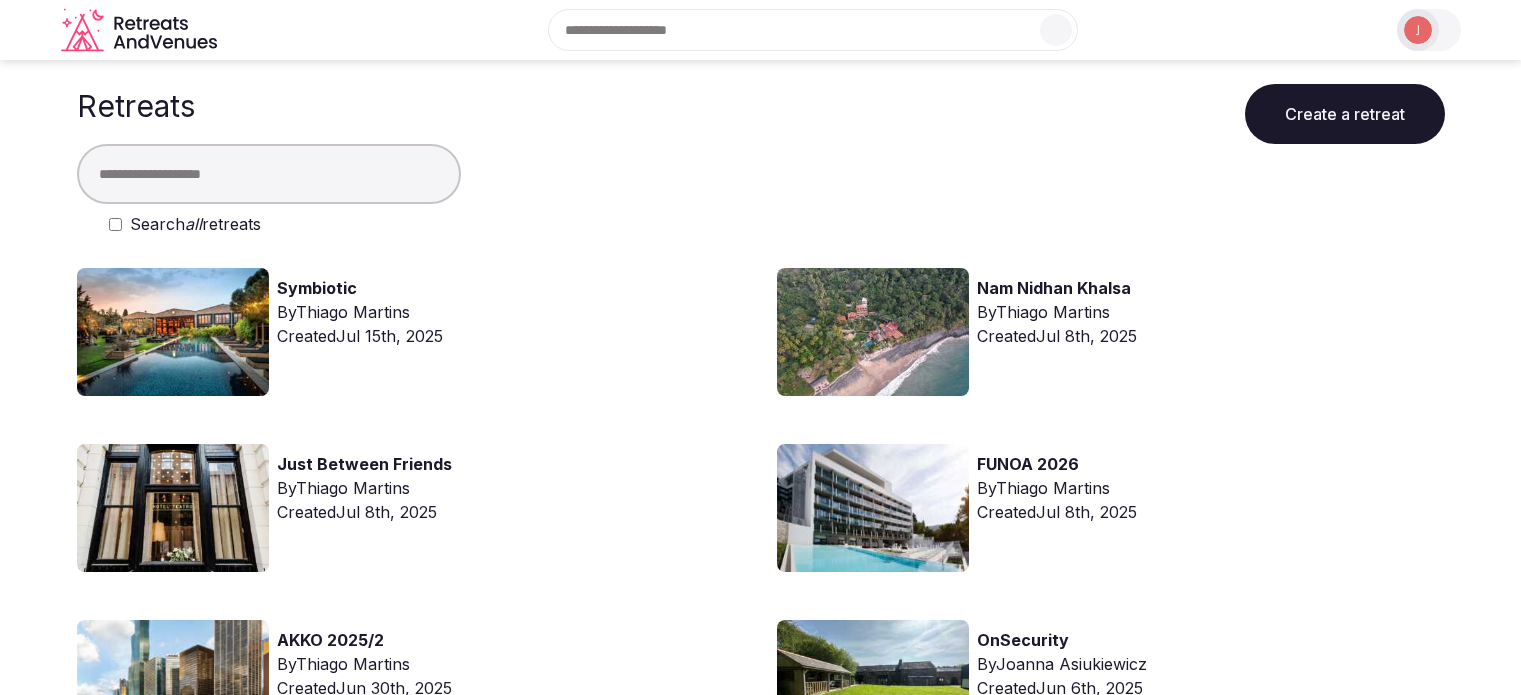 scroll, scrollTop: 0, scrollLeft: 0, axis: both 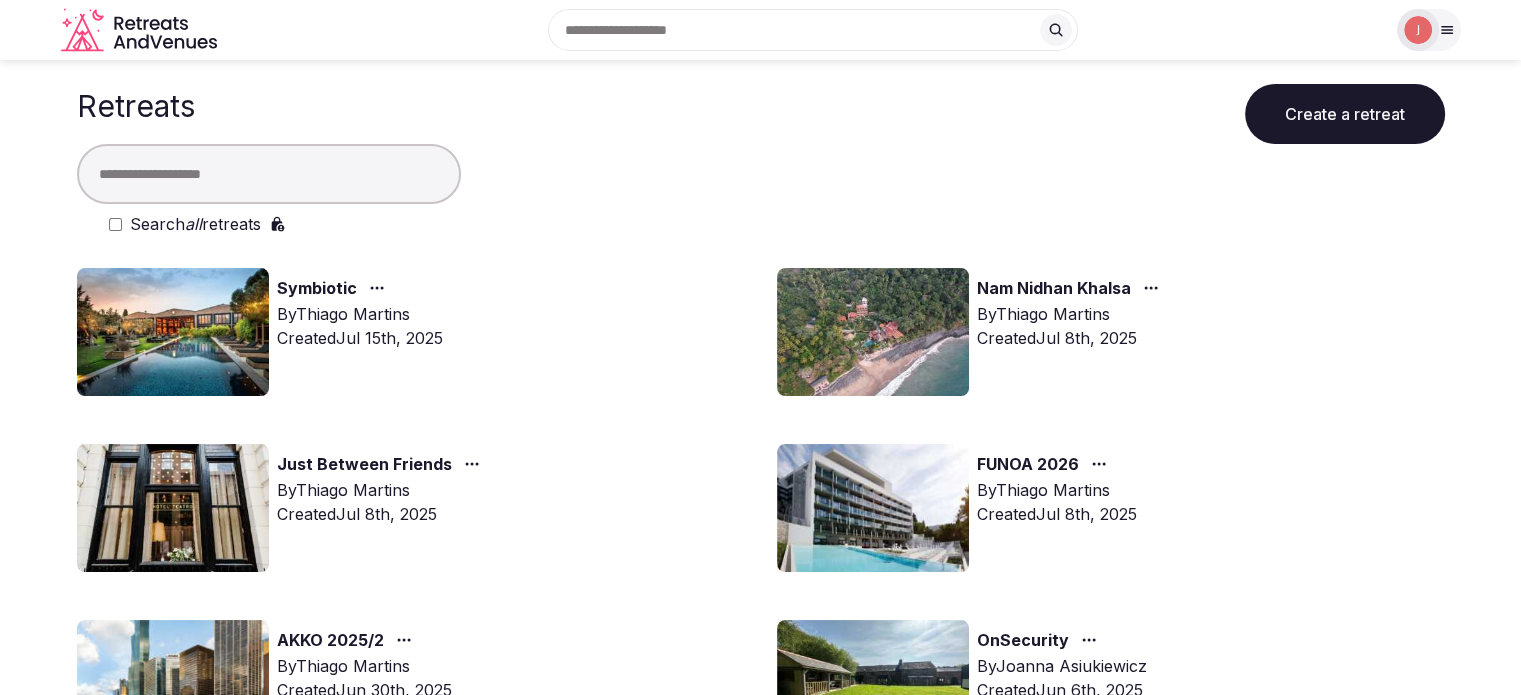 click on "FUNOA 2026 By [NAME] [LAST] Created [DATE]" at bounding box center (1111, 508) 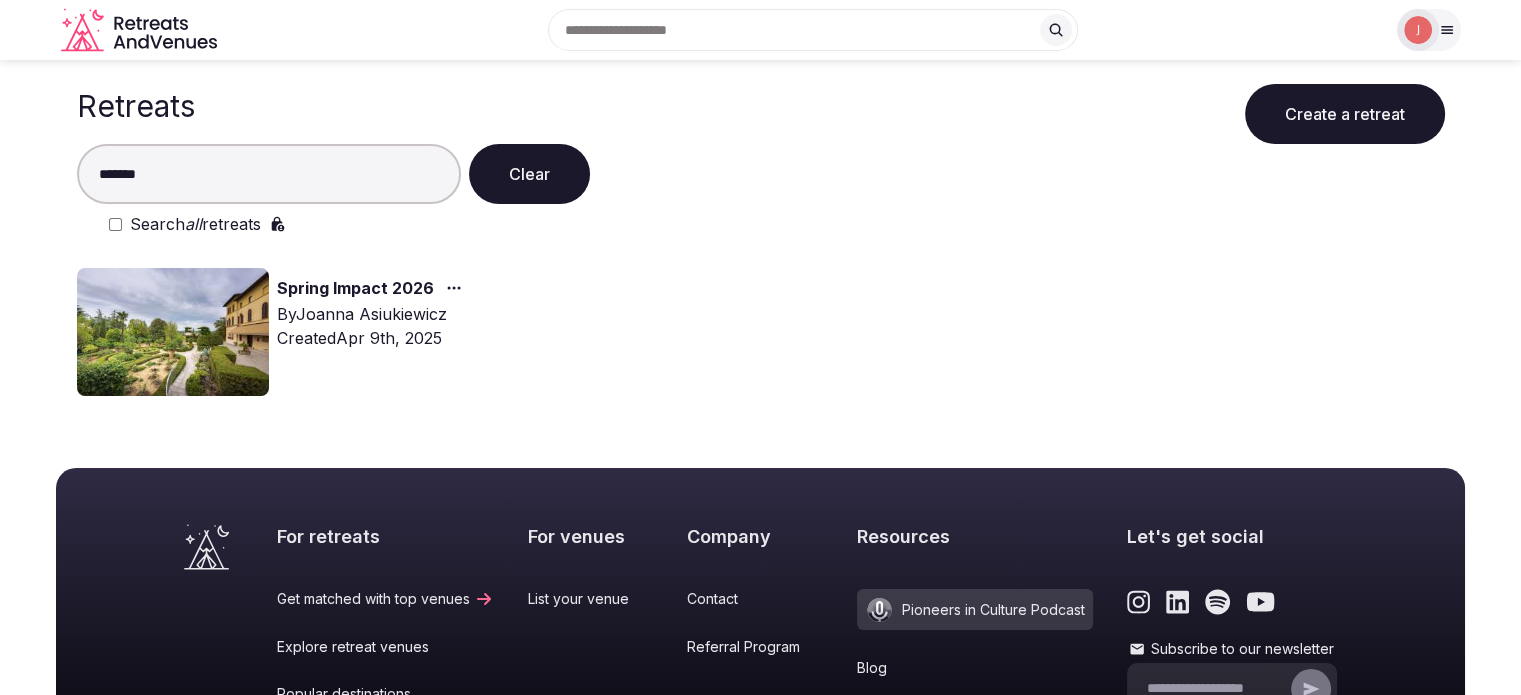 type on "******" 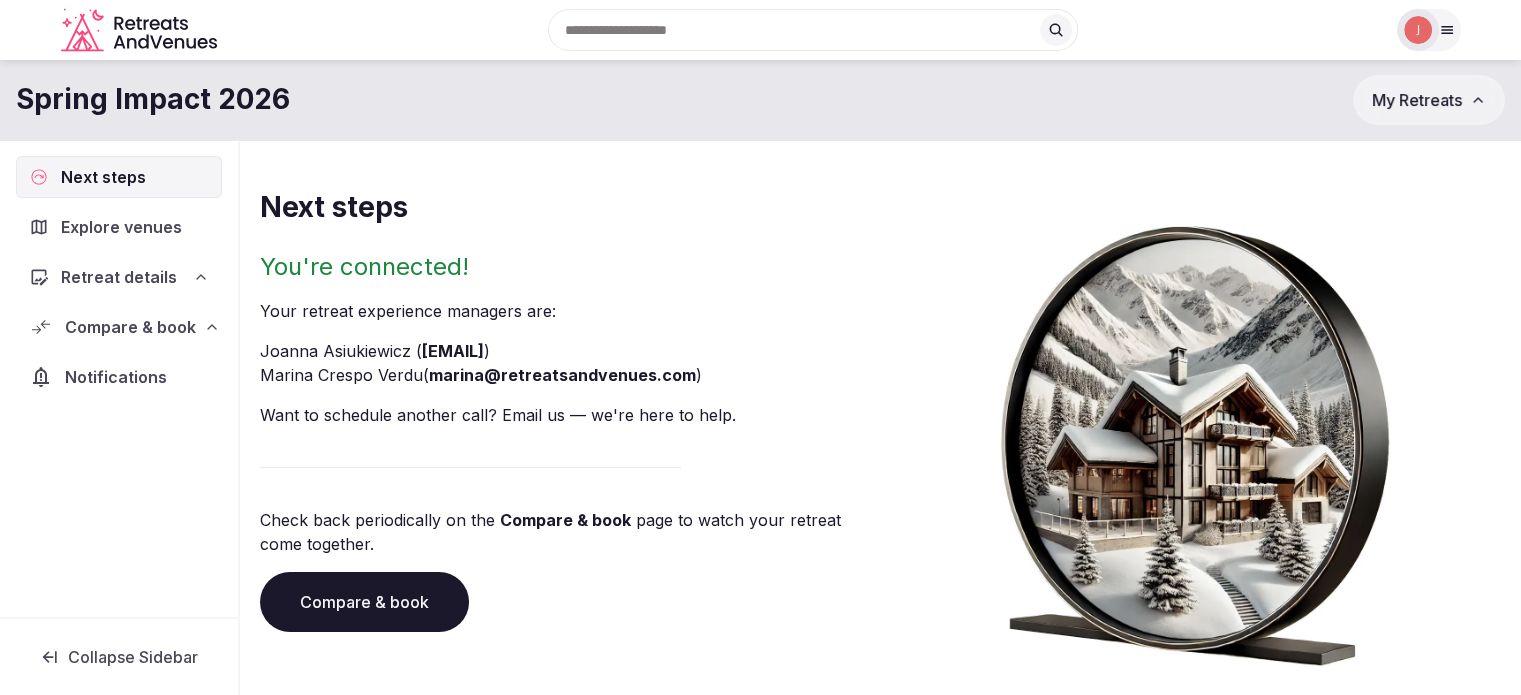 click on "Compare & book" at bounding box center (130, 327) 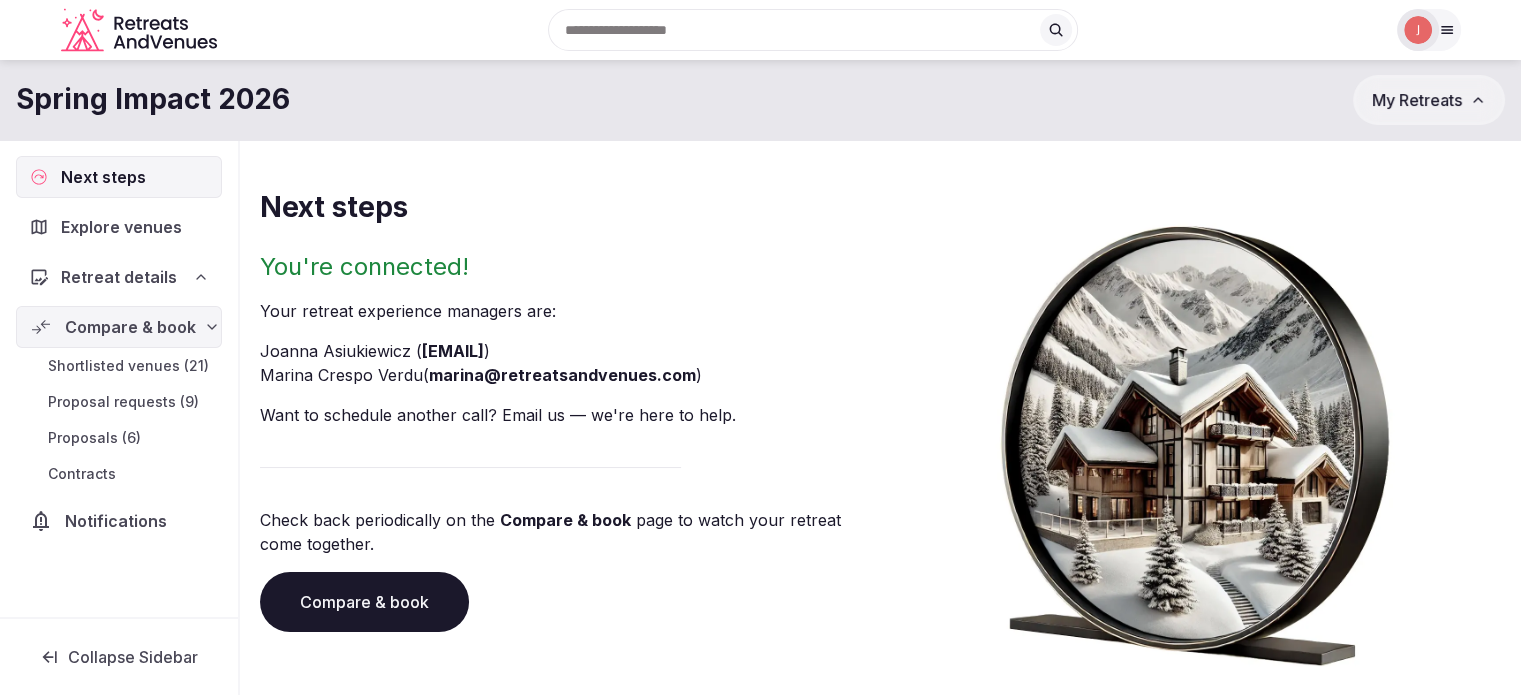 click on "Shortlisted venues (21)" at bounding box center (128, 366) 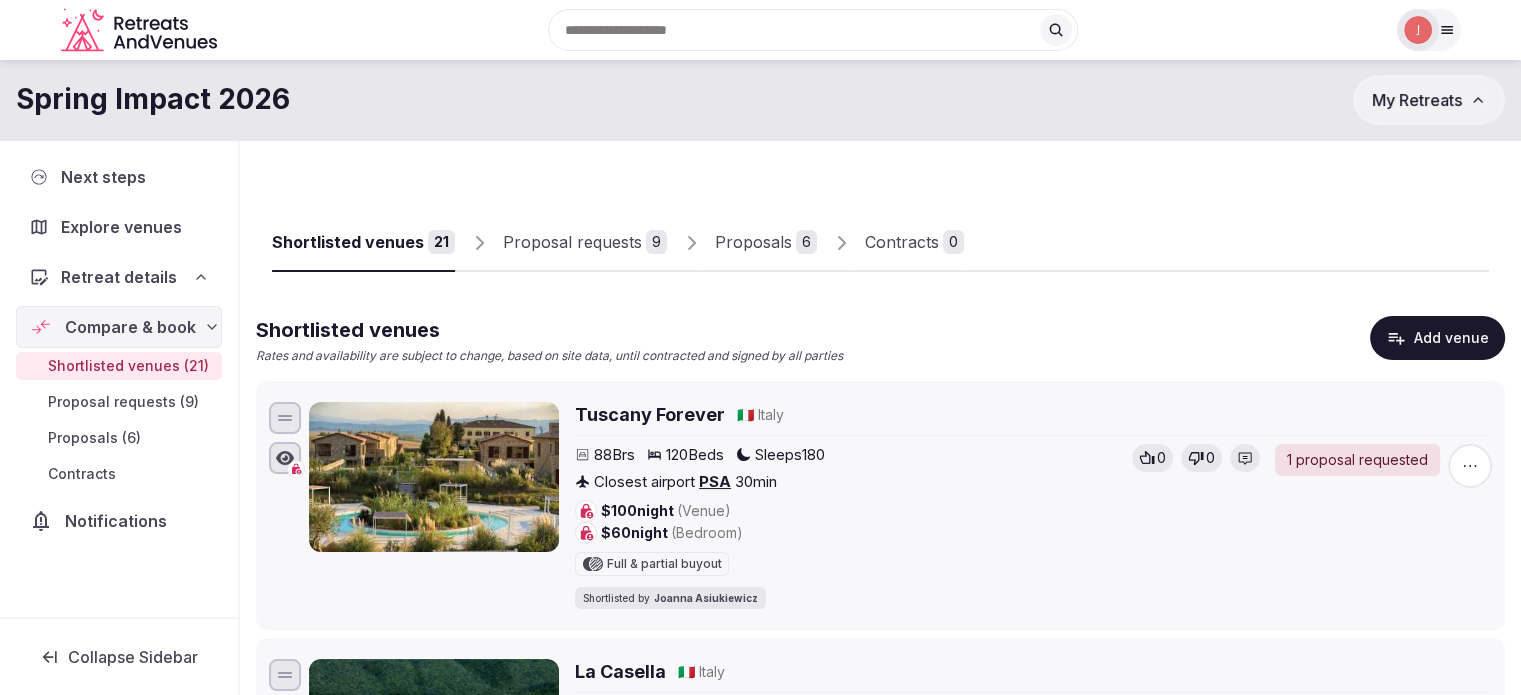 scroll, scrollTop: 0, scrollLeft: 0, axis: both 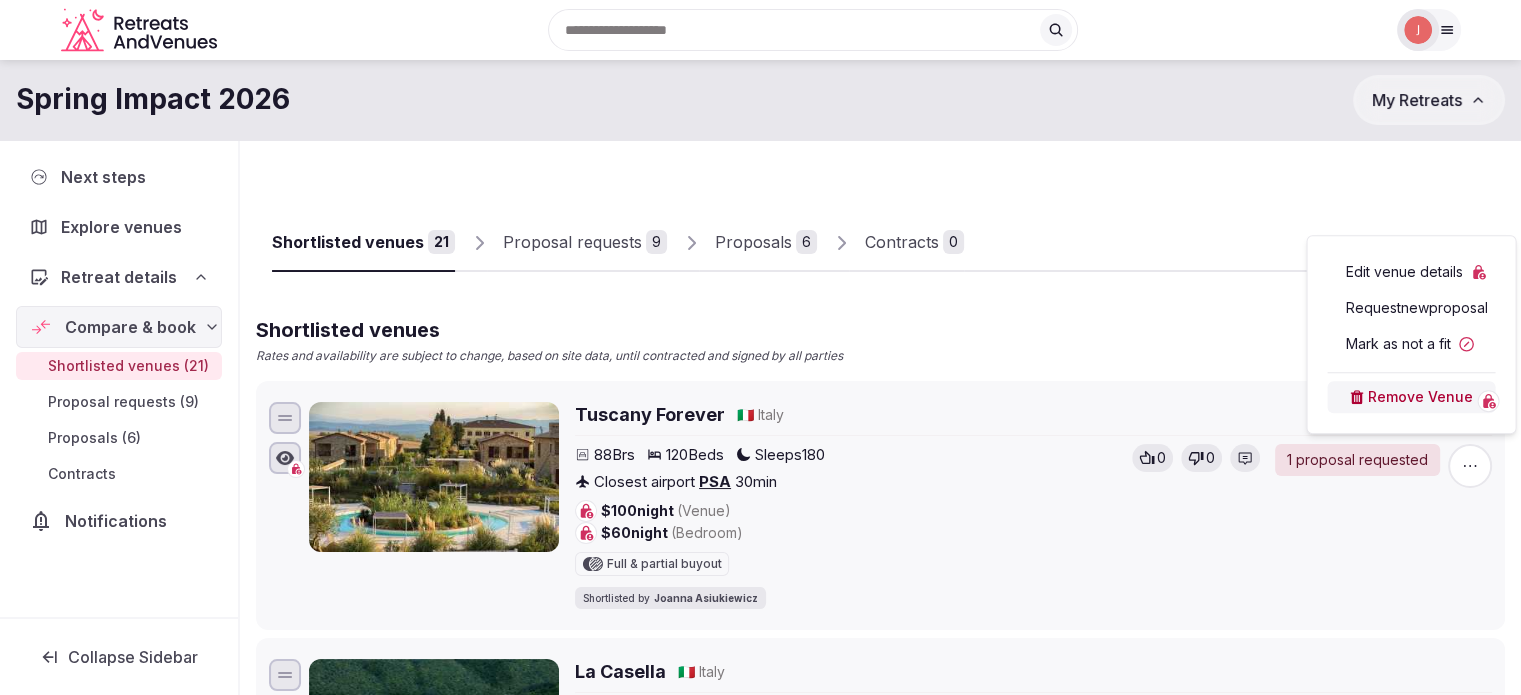 click on "Mark as not a fit" at bounding box center [1411, 344] 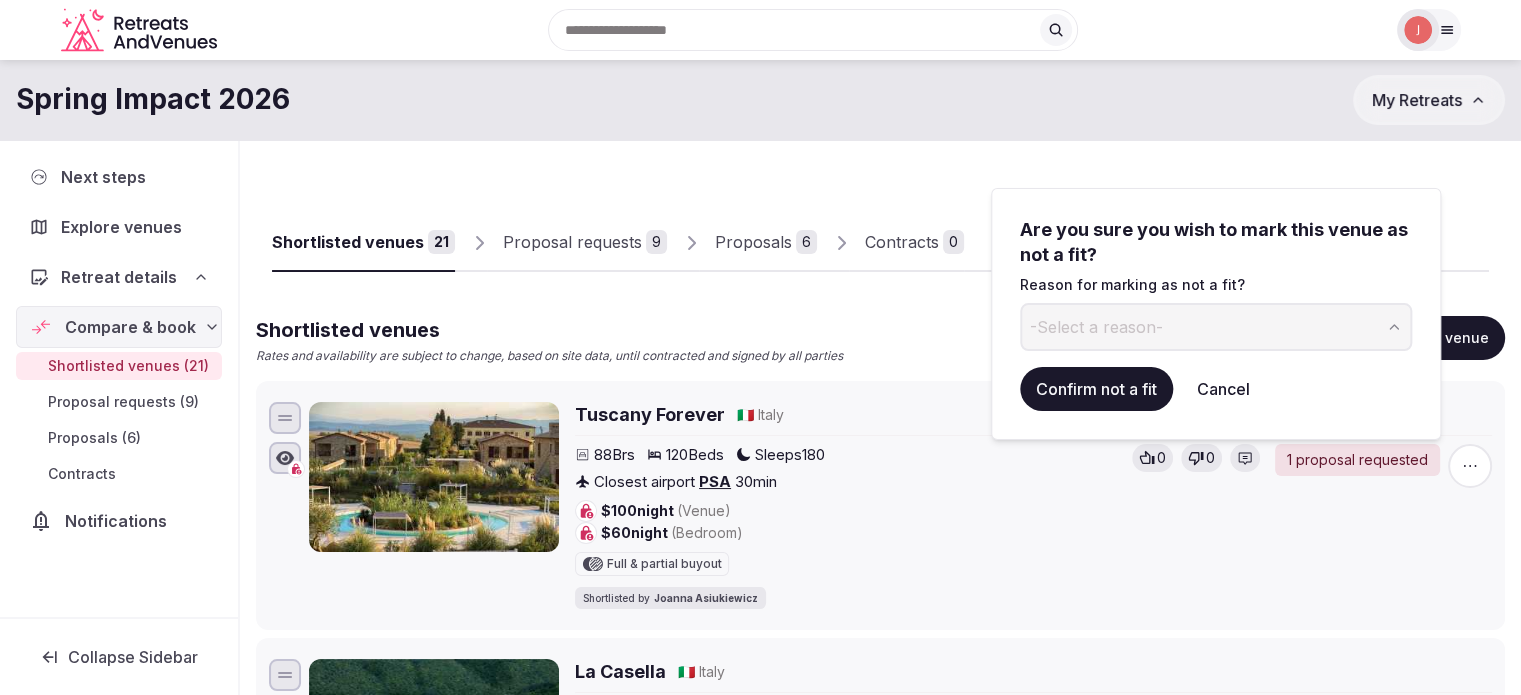click on "-Select a reason-" at bounding box center (1216, 327) 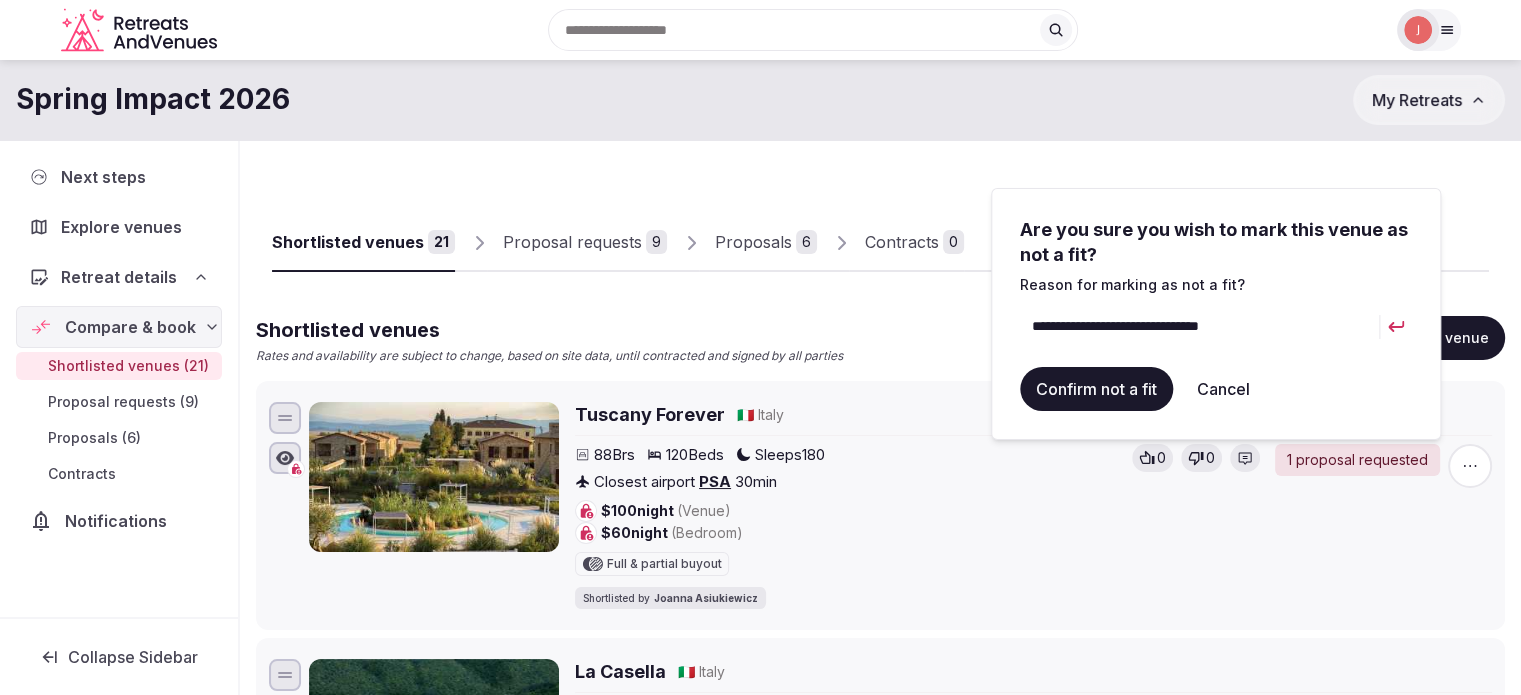 type on "**********" 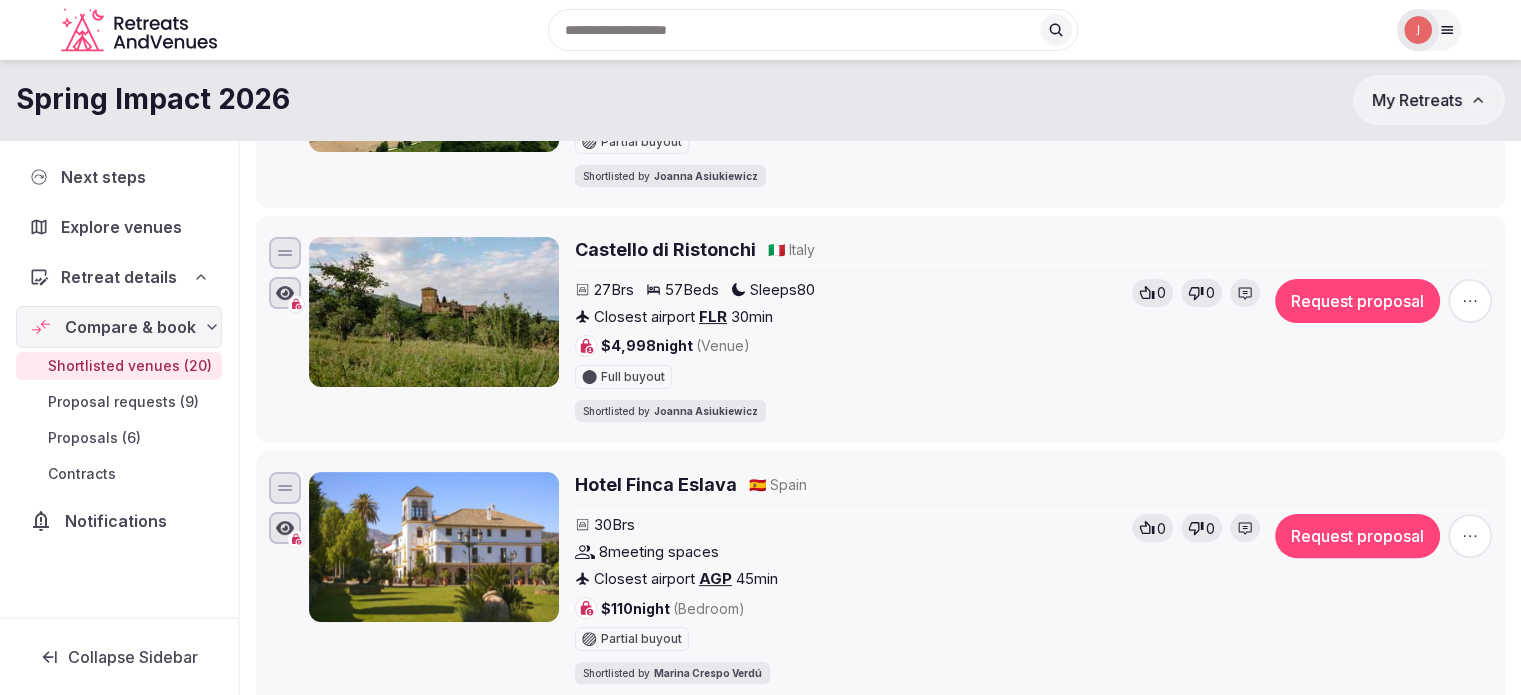 scroll, scrollTop: 0, scrollLeft: 0, axis: both 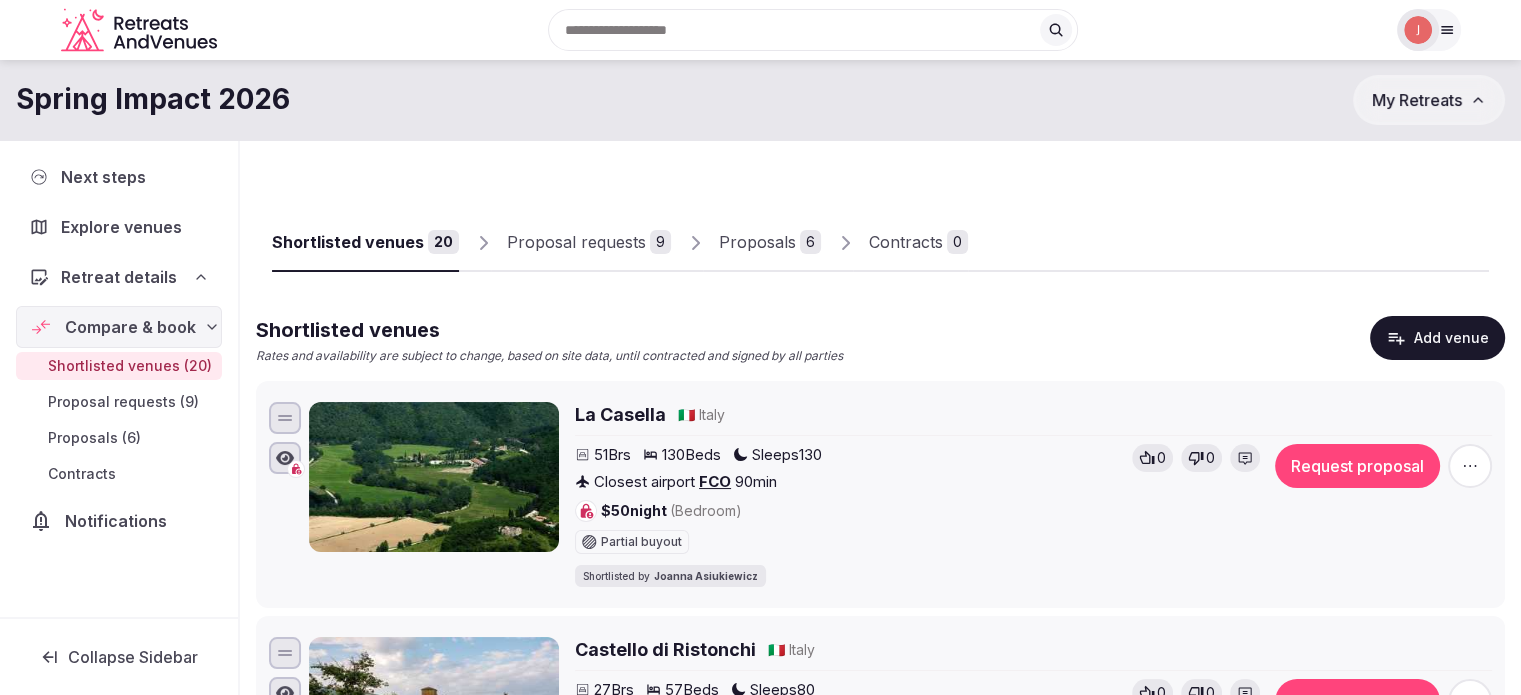 click on "Proposal requests" at bounding box center (576, 242) 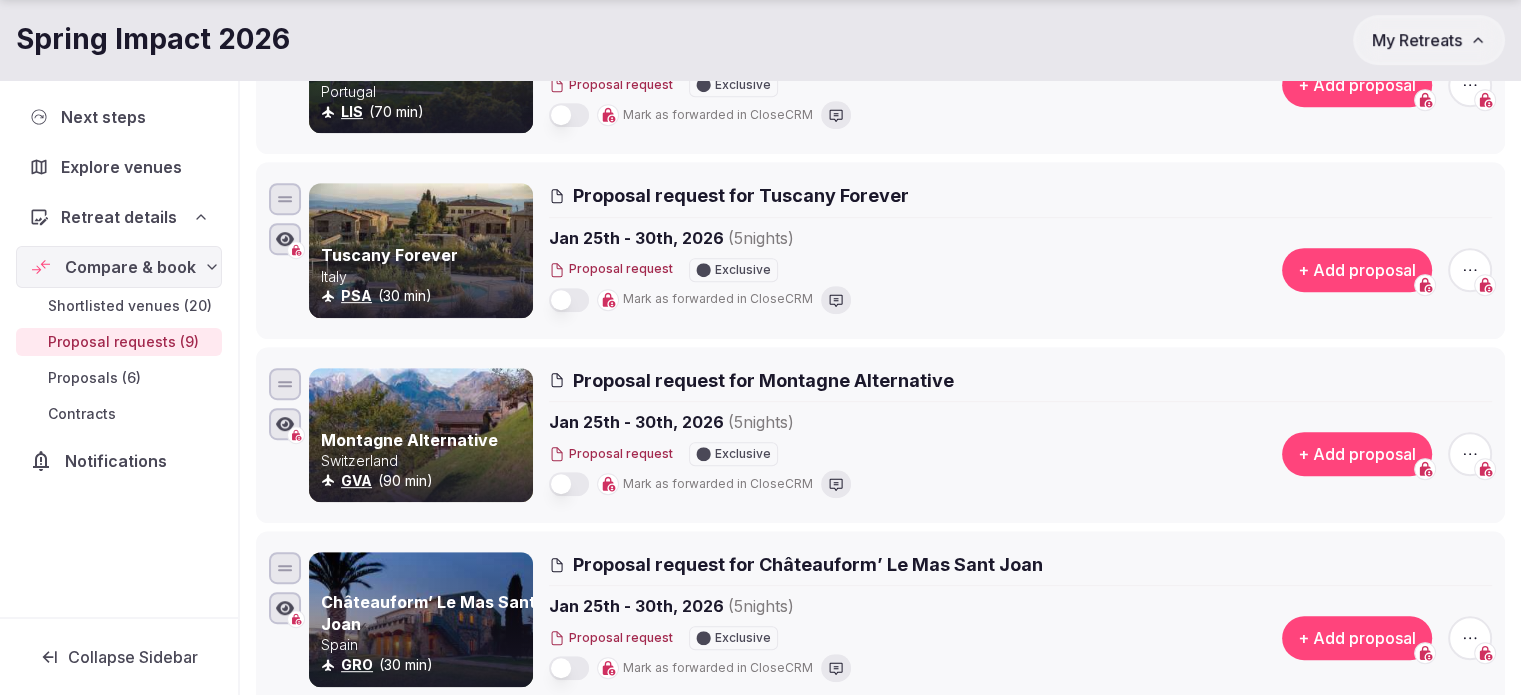 scroll, scrollTop: 1000, scrollLeft: 0, axis: vertical 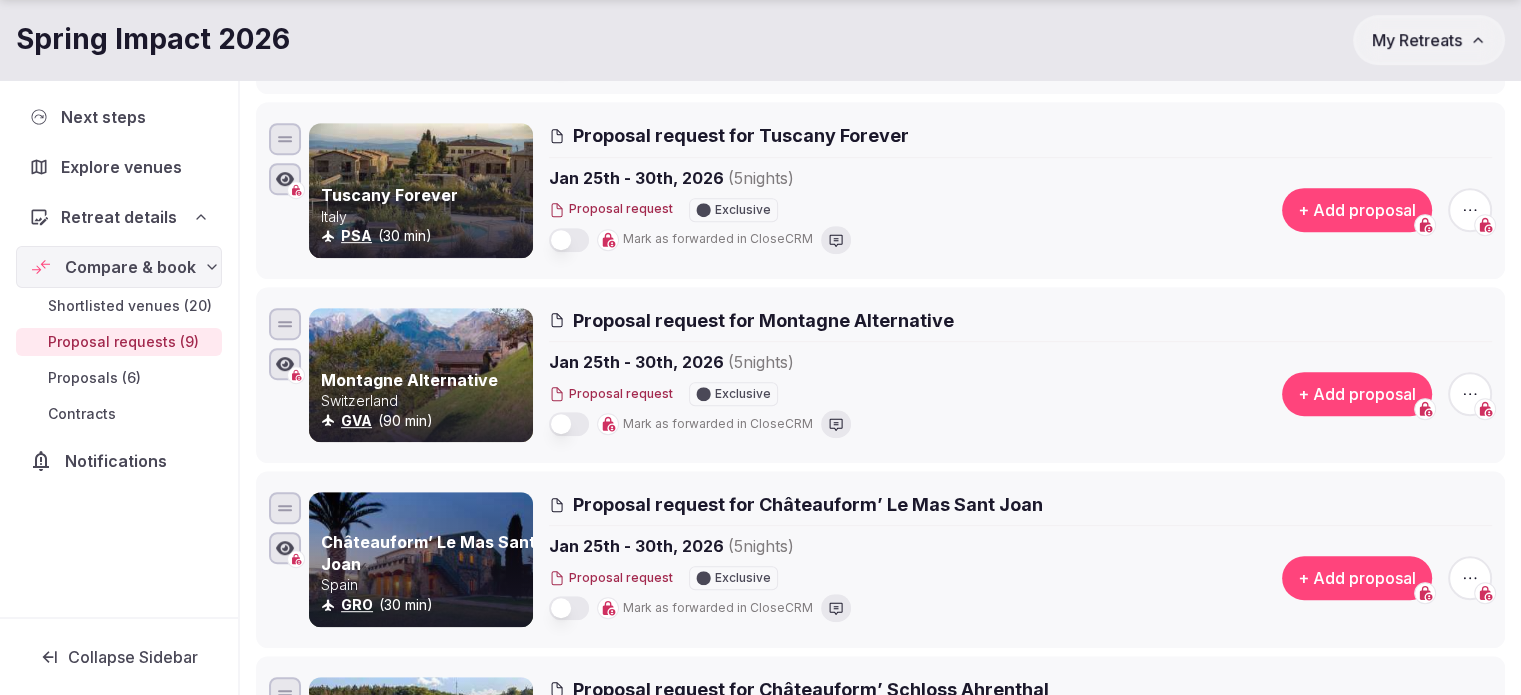 click at bounding box center (1470, 210) 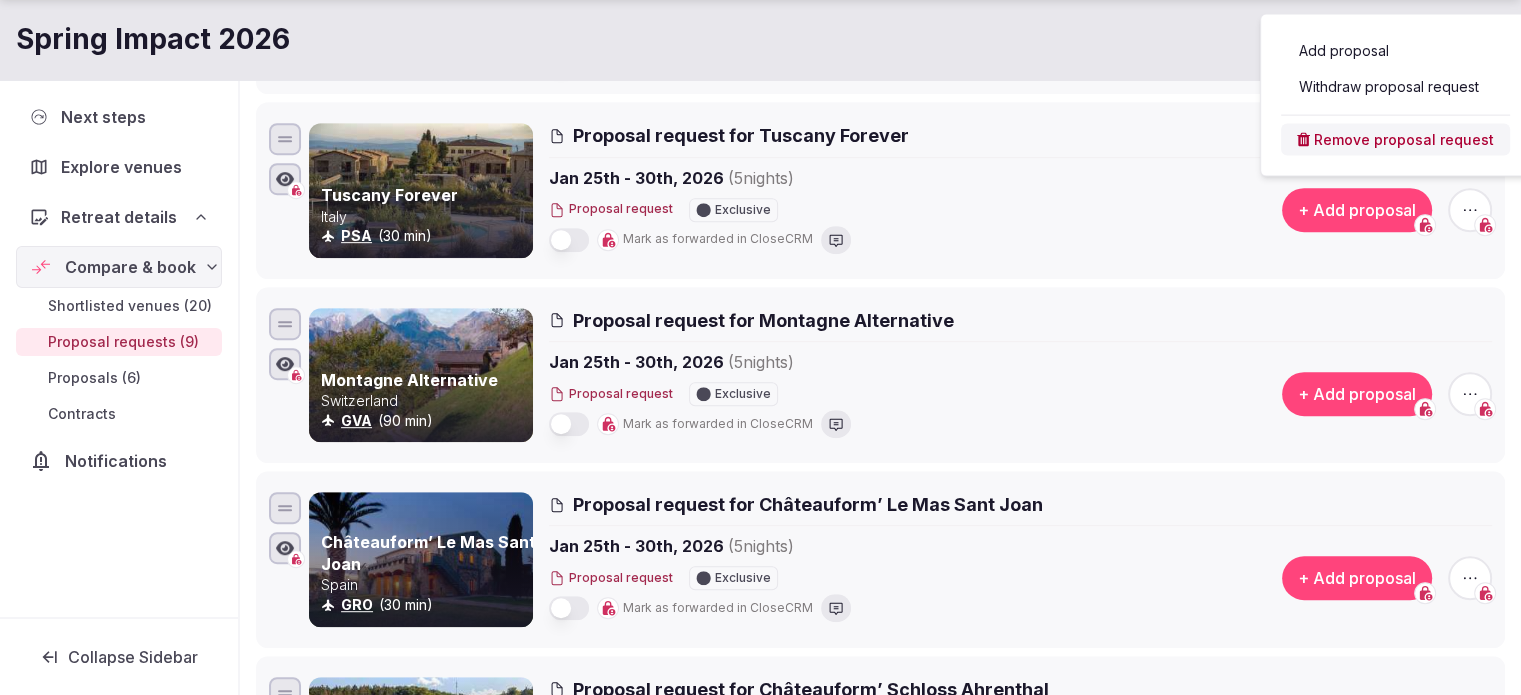 click on "Remove proposal request" at bounding box center [1395, 140] 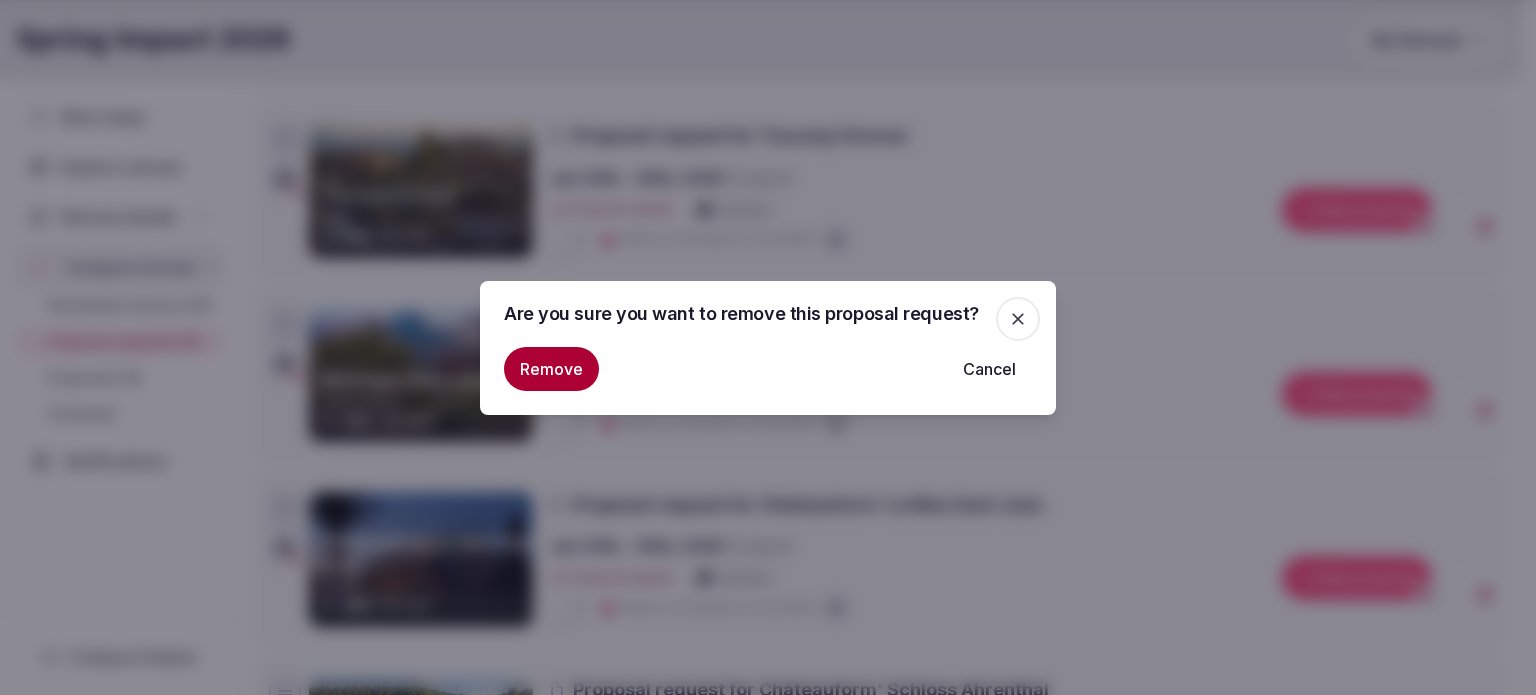 click 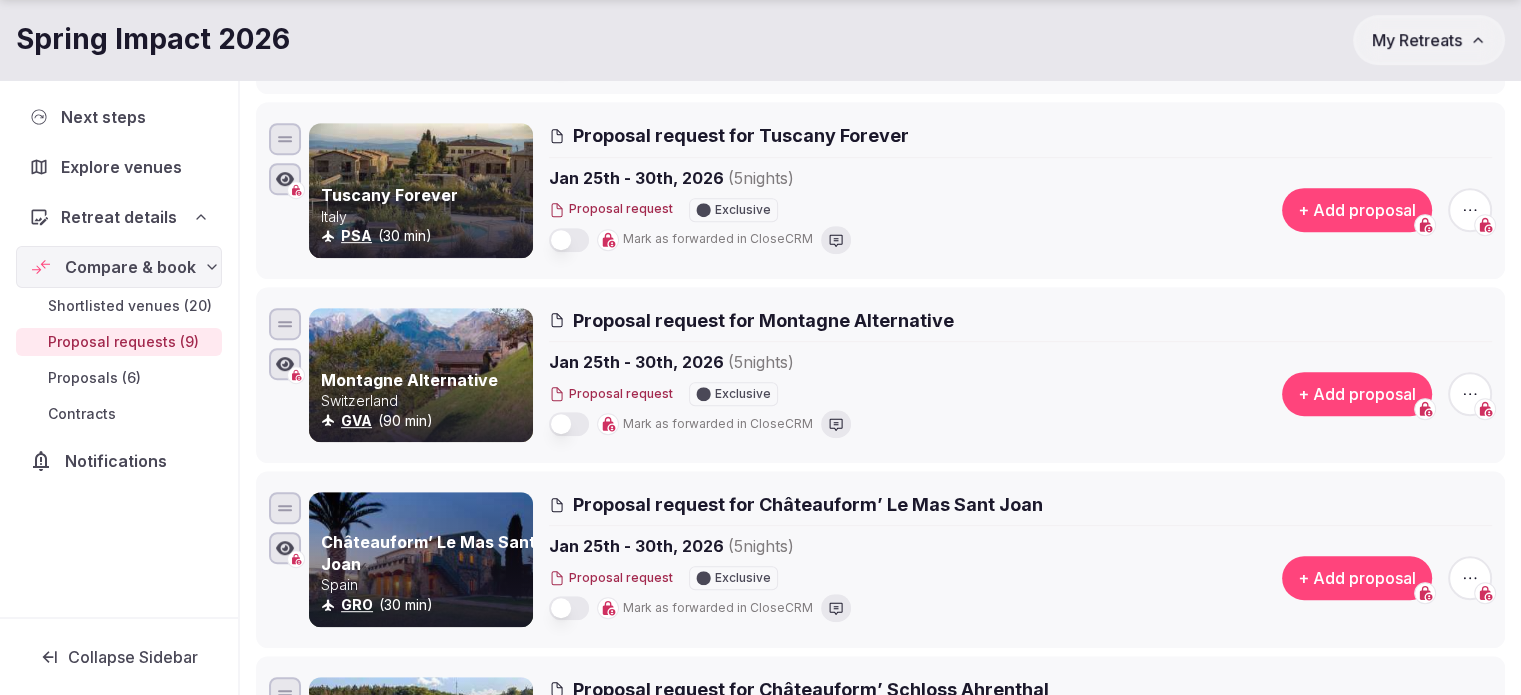 click 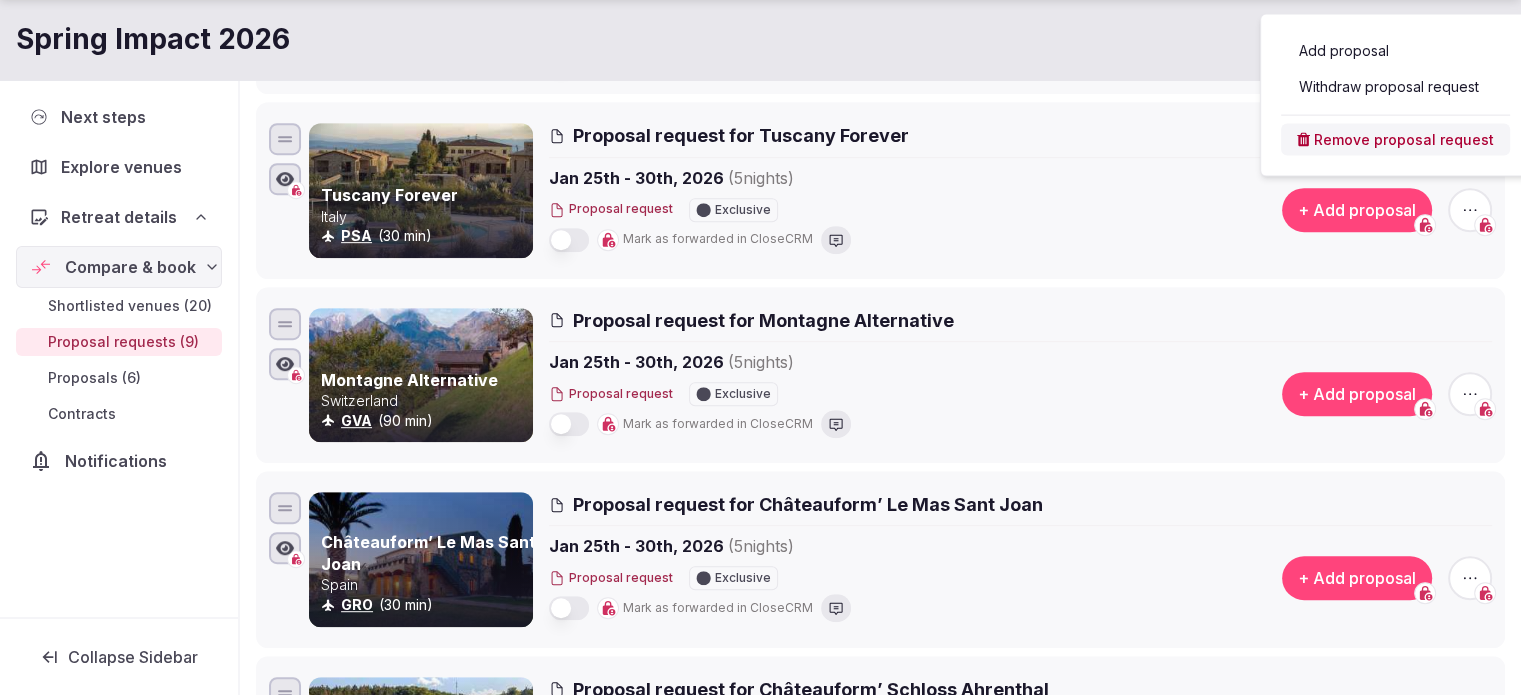 click on "Withdraw proposal request" at bounding box center (1395, 87) 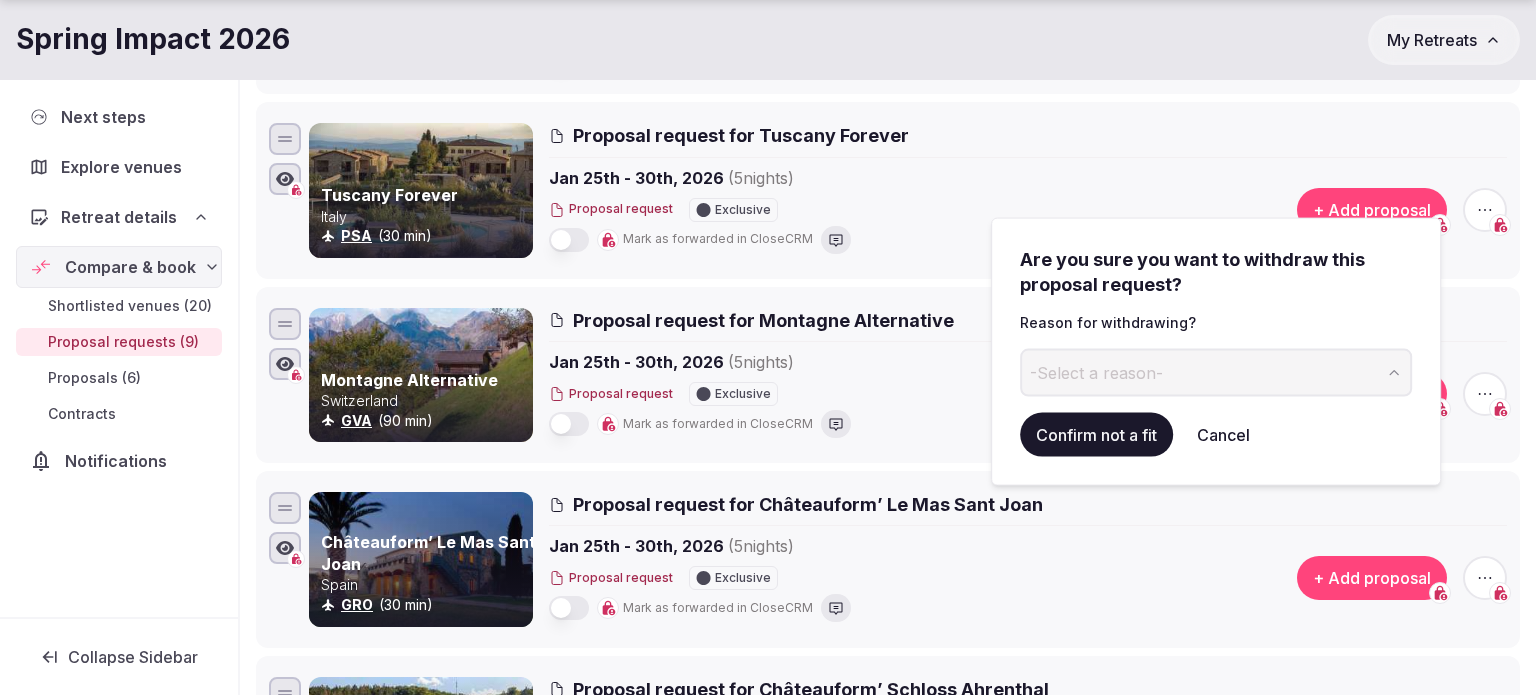 click on "-Select a reason-" at bounding box center (1096, 372) 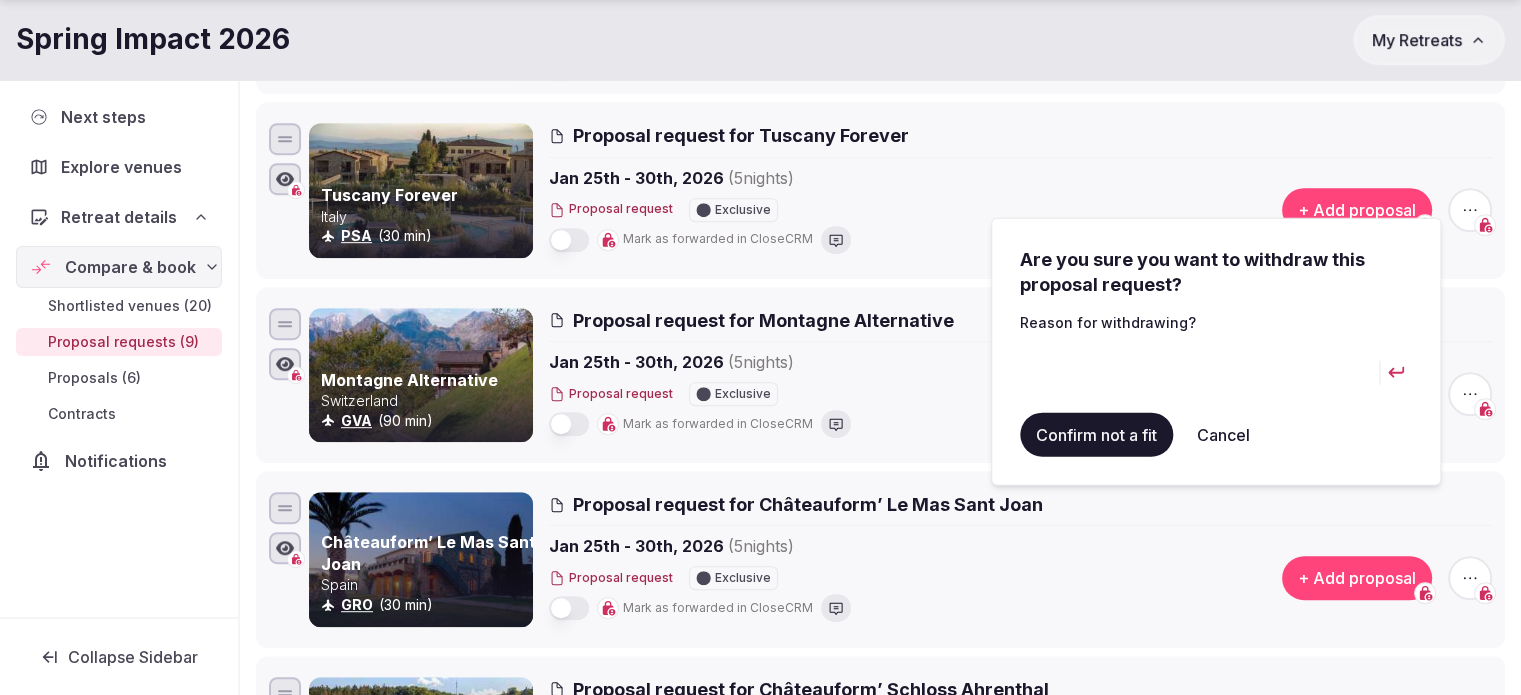 click at bounding box center (1199, 373) 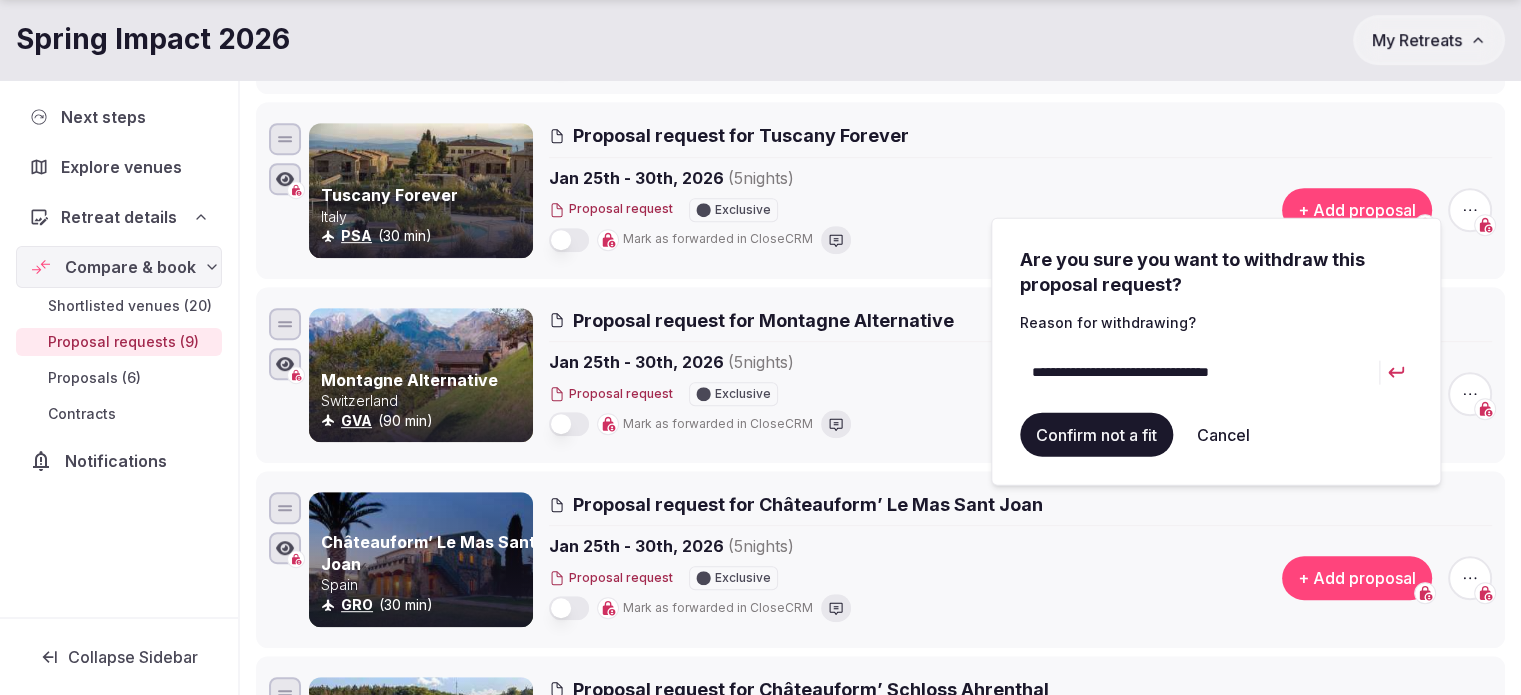 type on "**********" 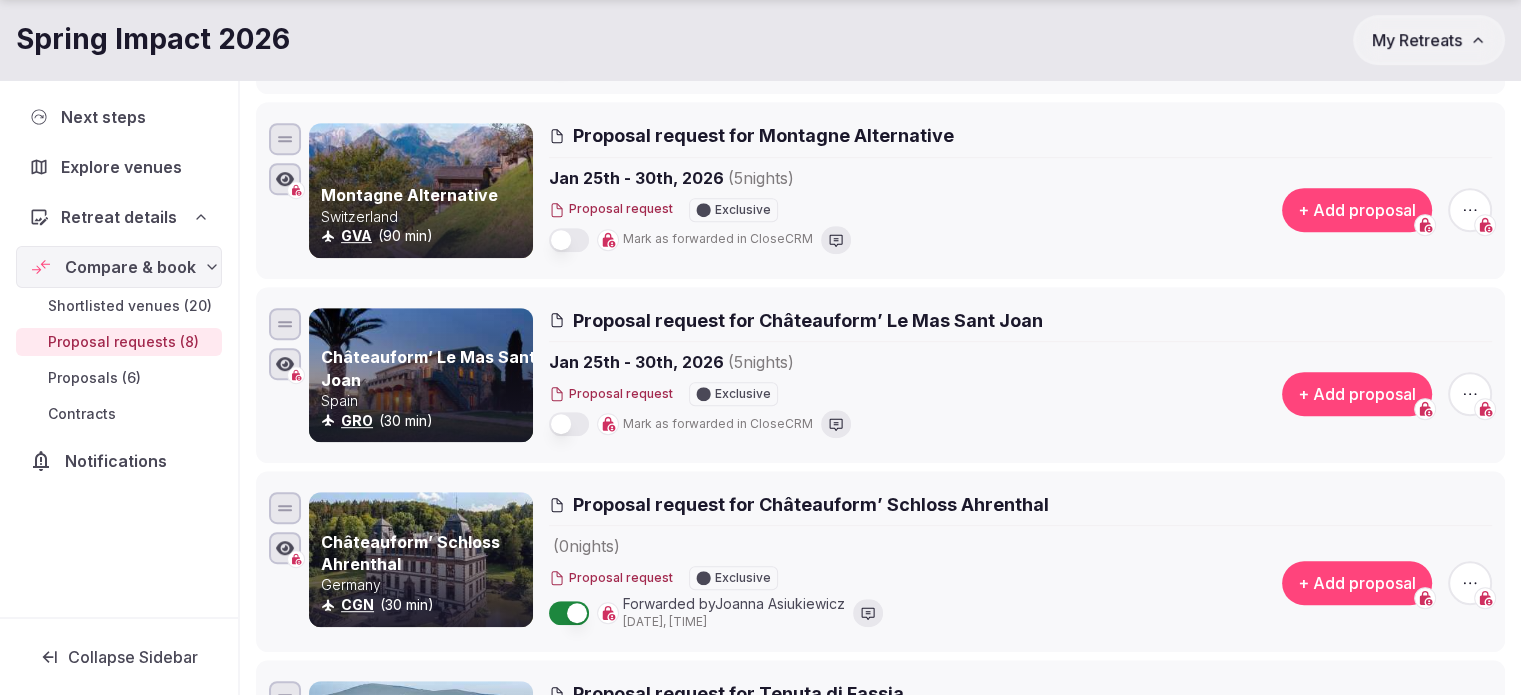 click 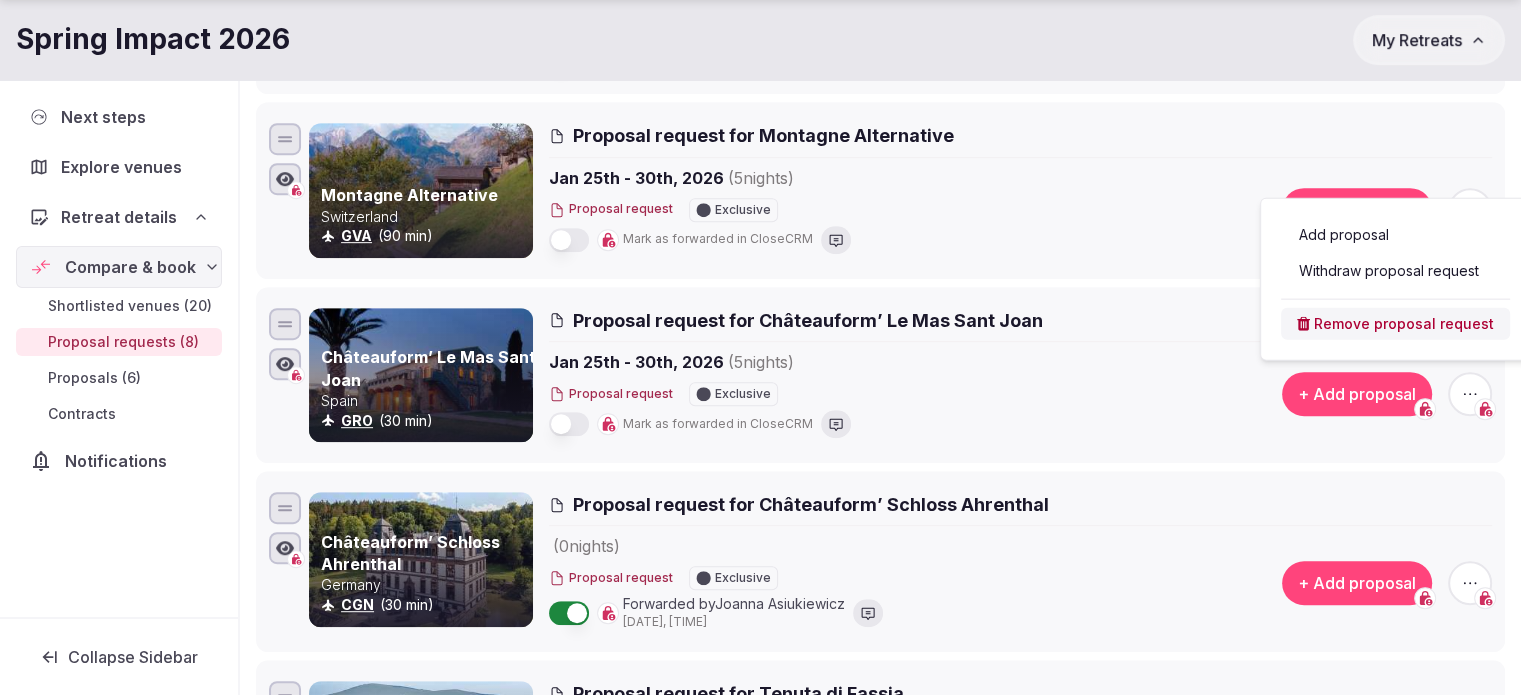 drag, startPoint x: 1396, startPoint y: 331, endPoint x: 1388, endPoint y: 280, distance: 51.62364 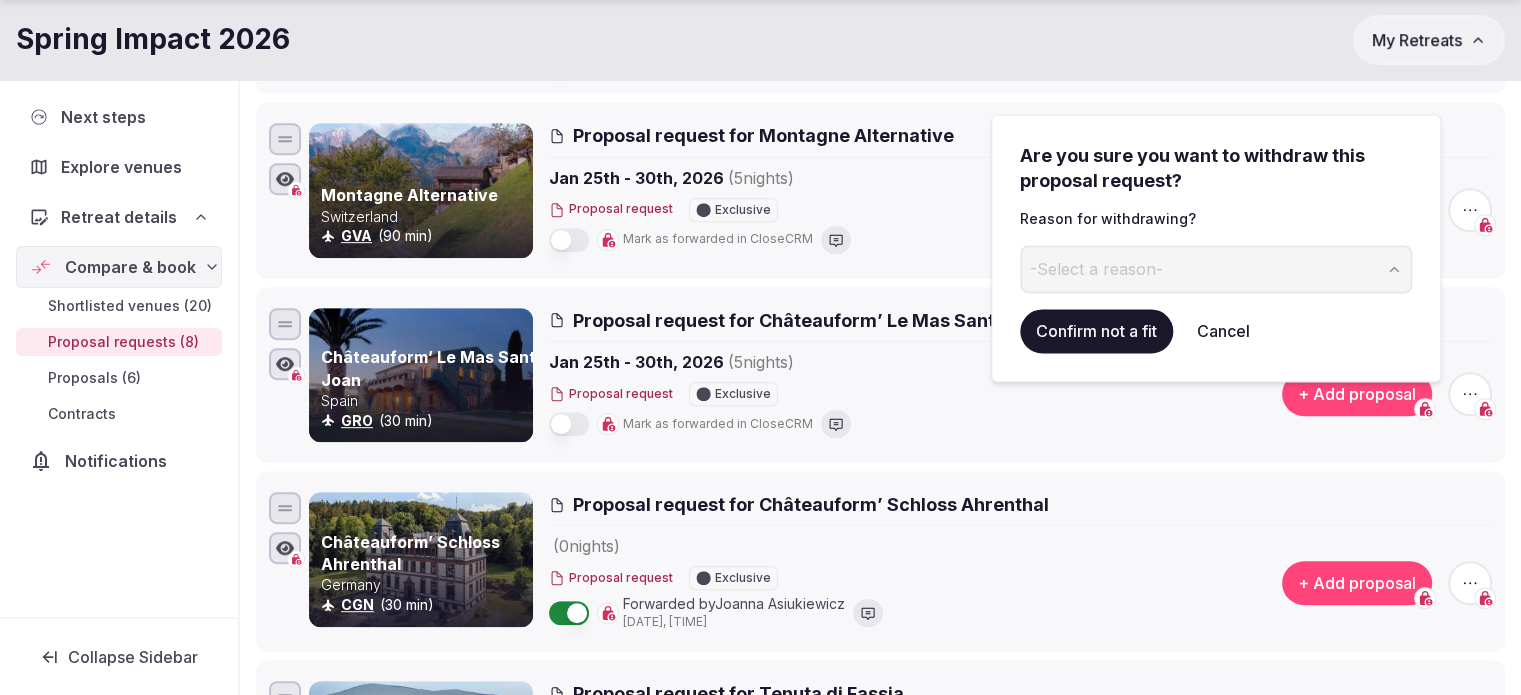 click on "-Select a reason-" at bounding box center (1216, 269) 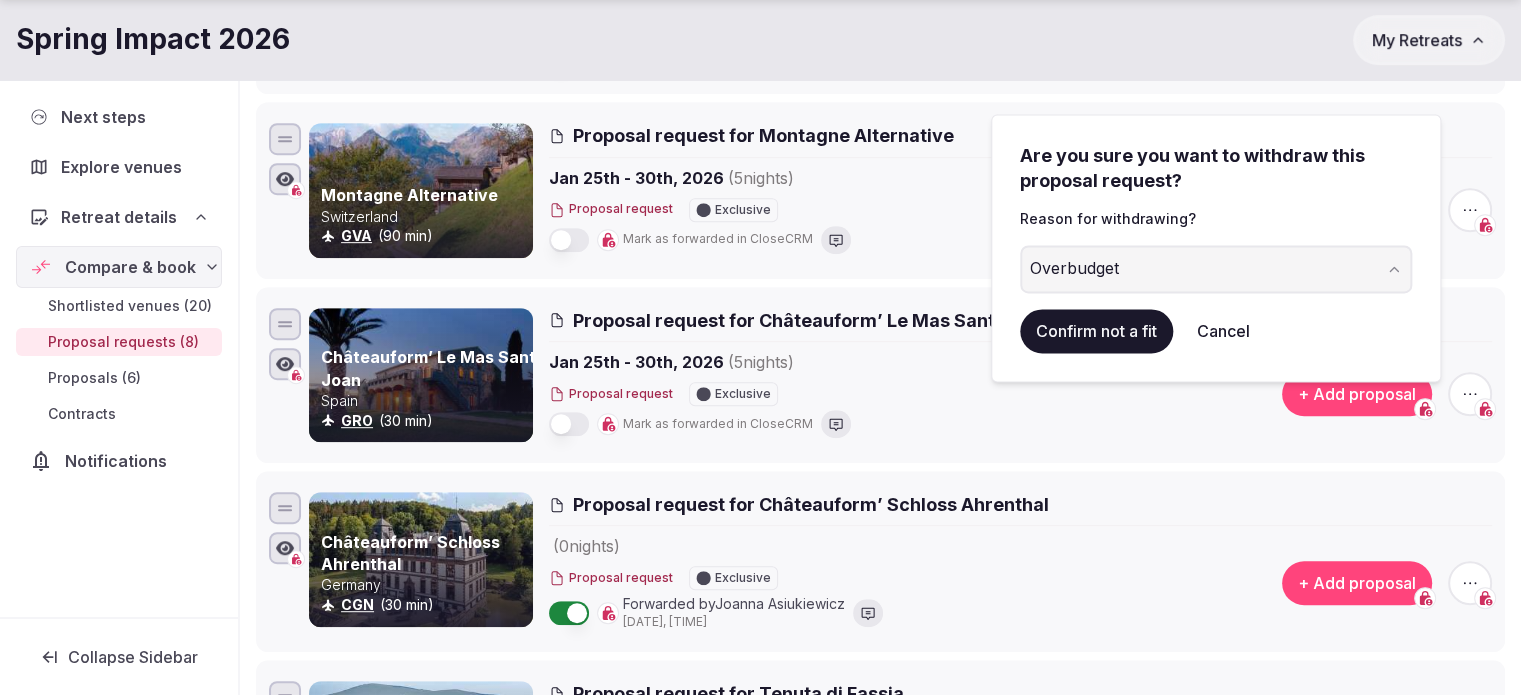 click on "Confirm not a fit" at bounding box center [1096, 331] 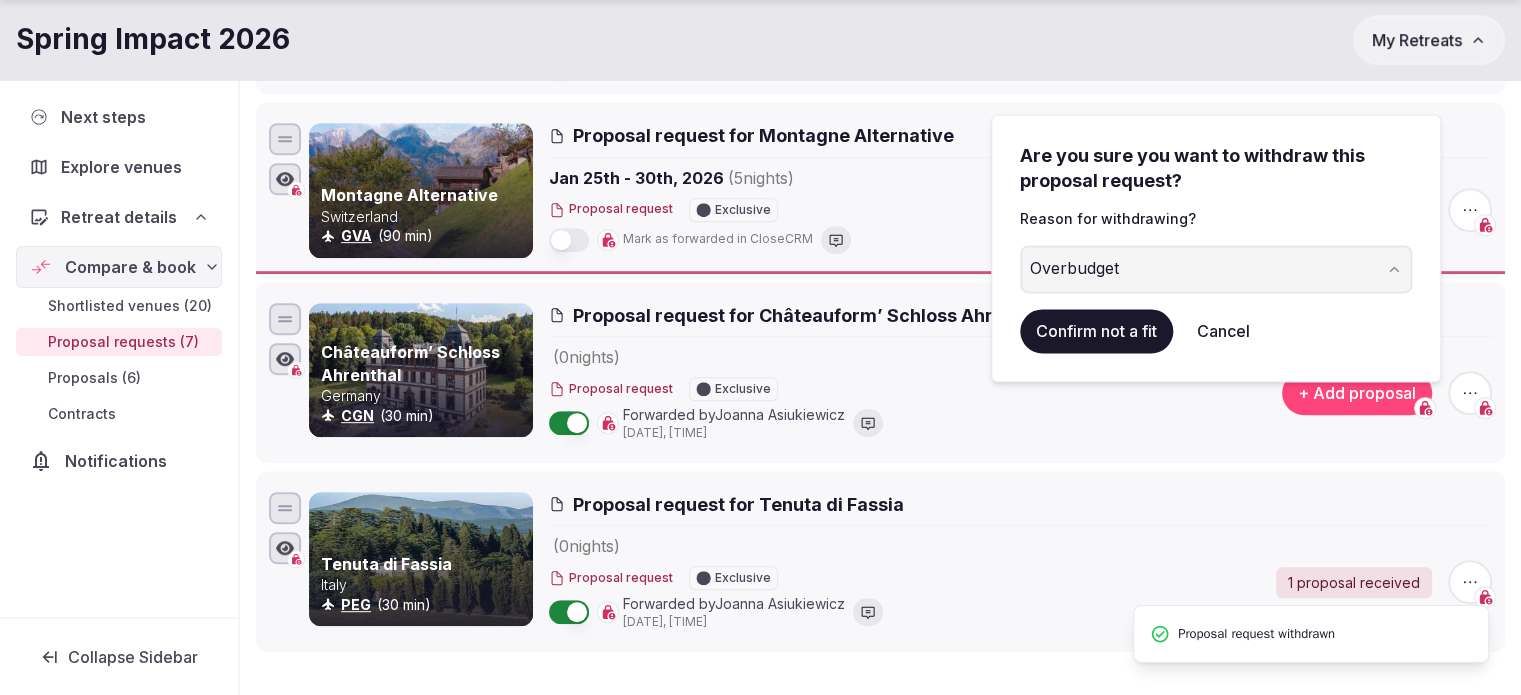 scroll, scrollTop: 0, scrollLeft: 0, axis: both 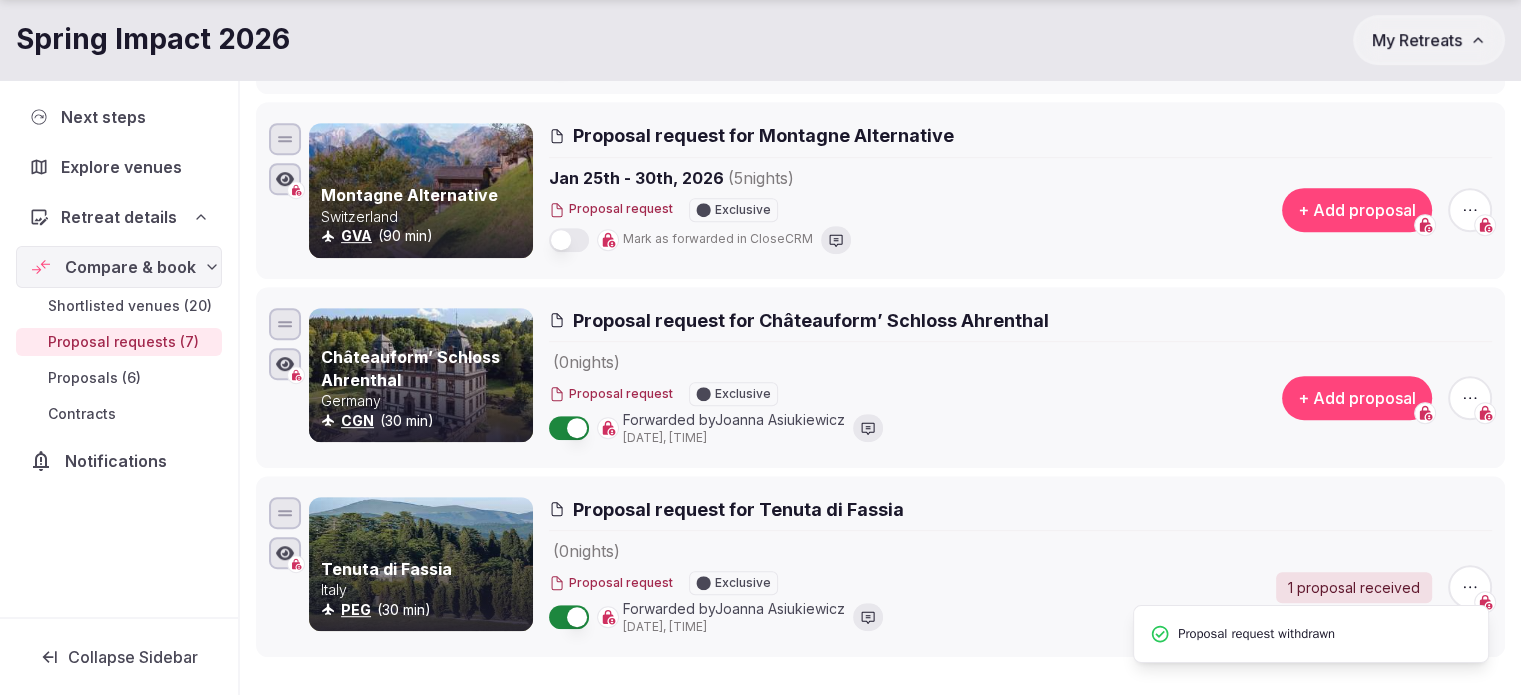 click 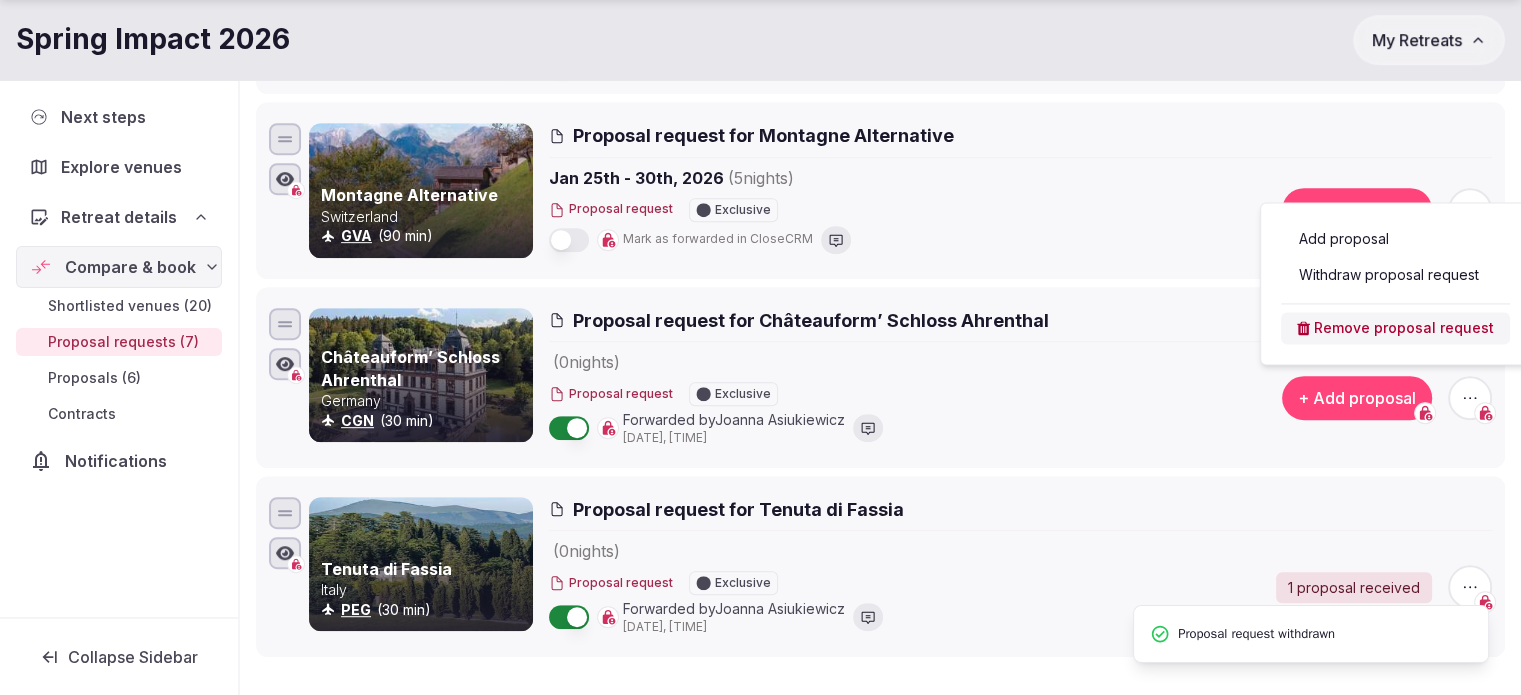 click on "Withdraw proposal request" at bounding box center (1395, 275) 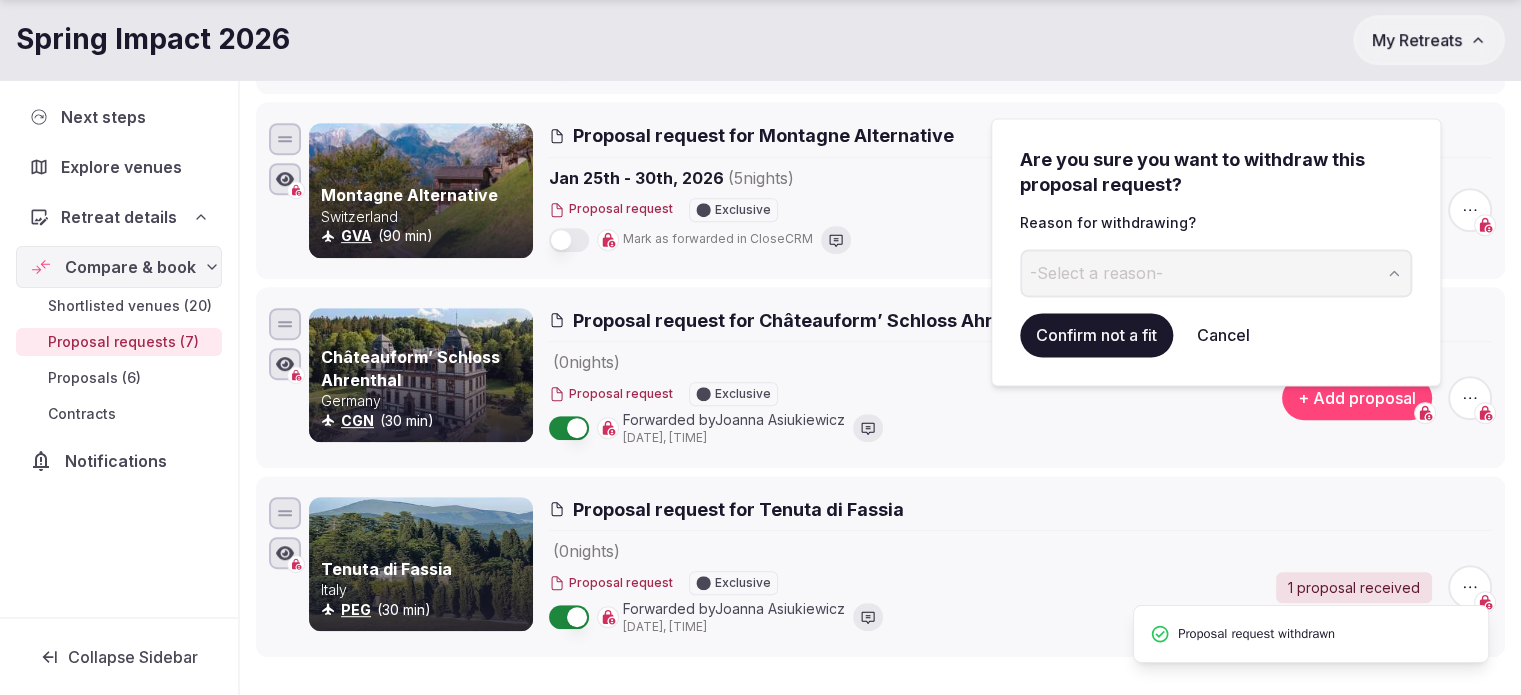 click on "-Select a reason-" at bounding box center (1096, 273) 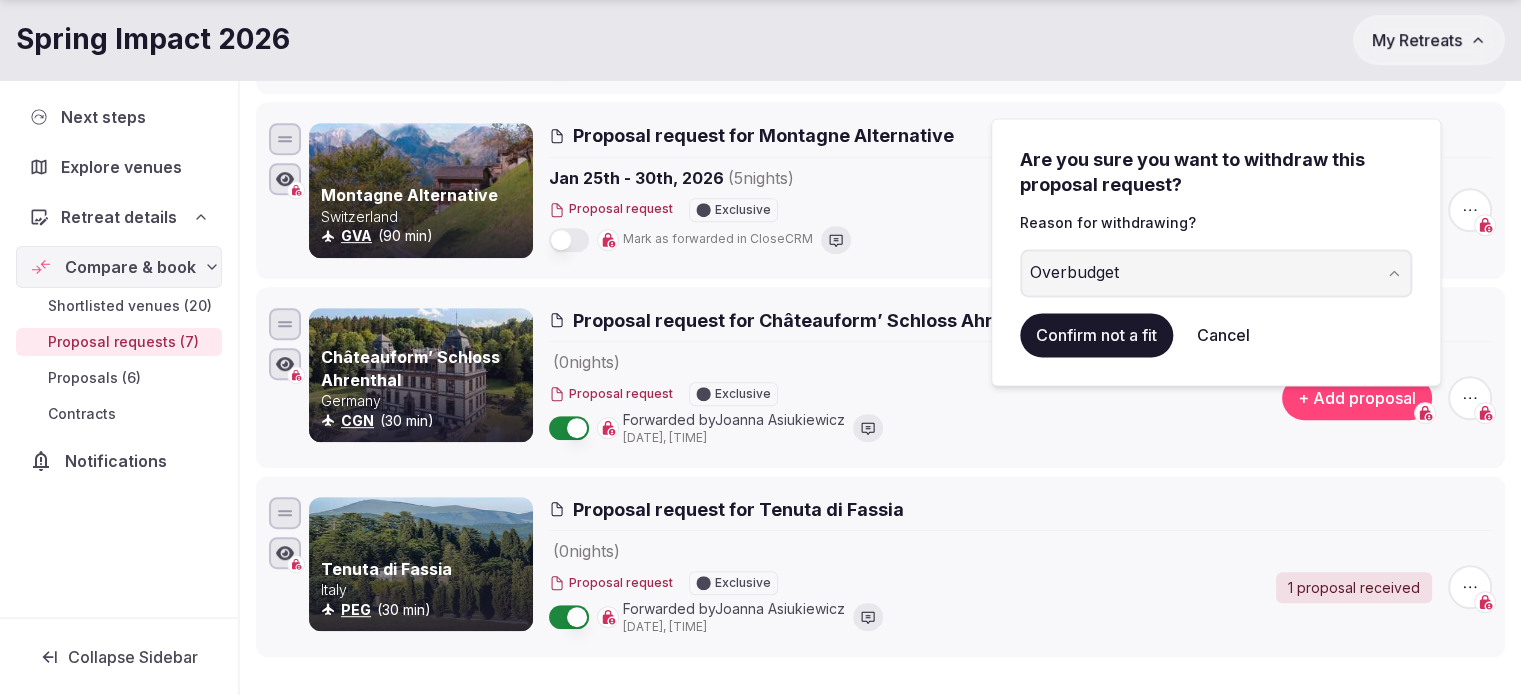 click on "Confirm not a fit" at bounding box center (1096, 335) 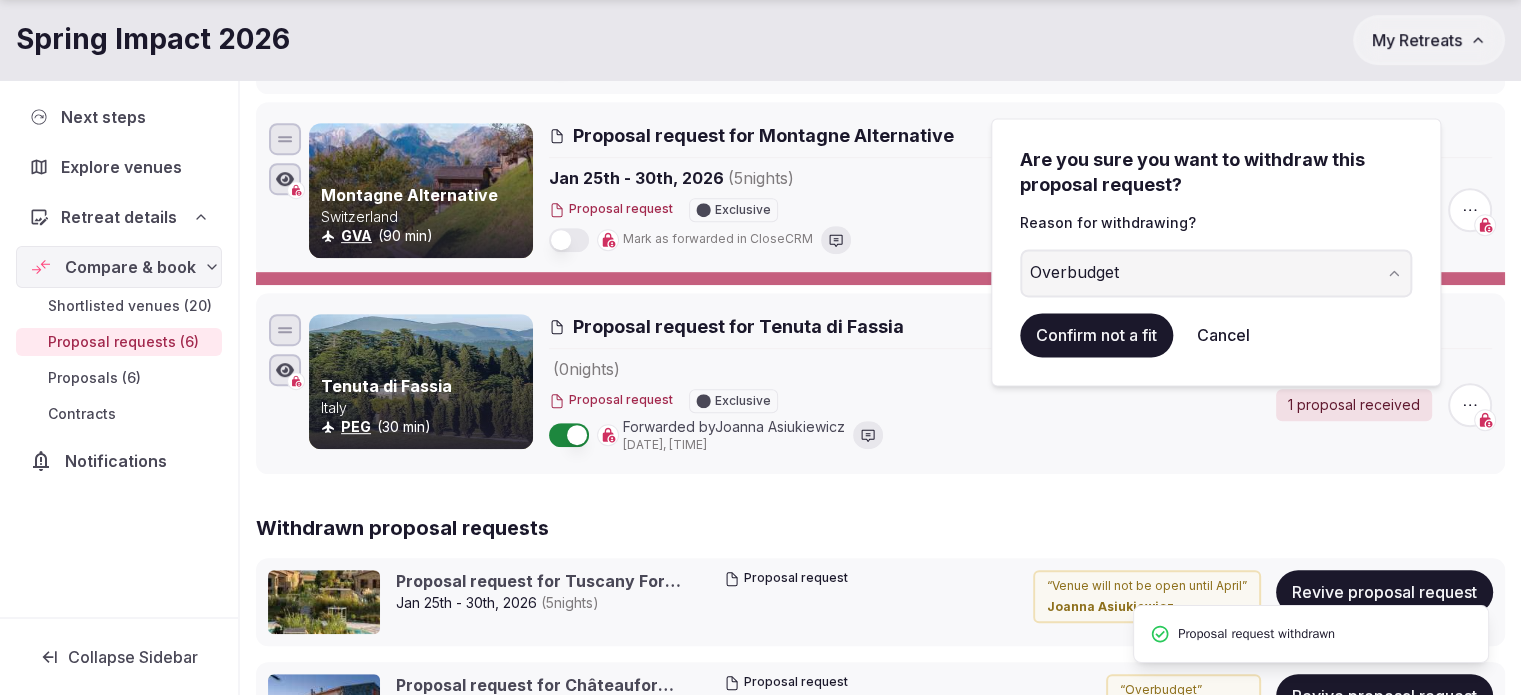 scroll, scrollTop: 0, scrollLeft: 0, axis: both 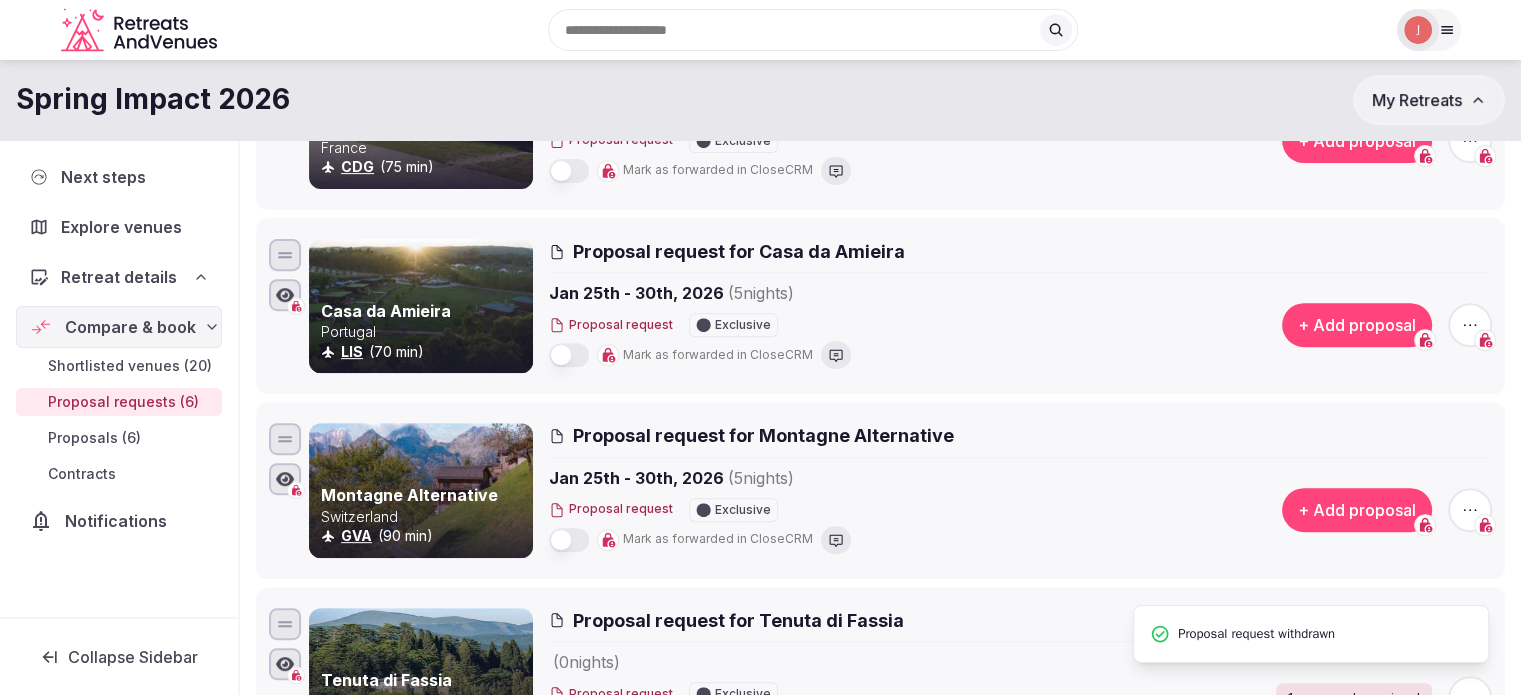 click 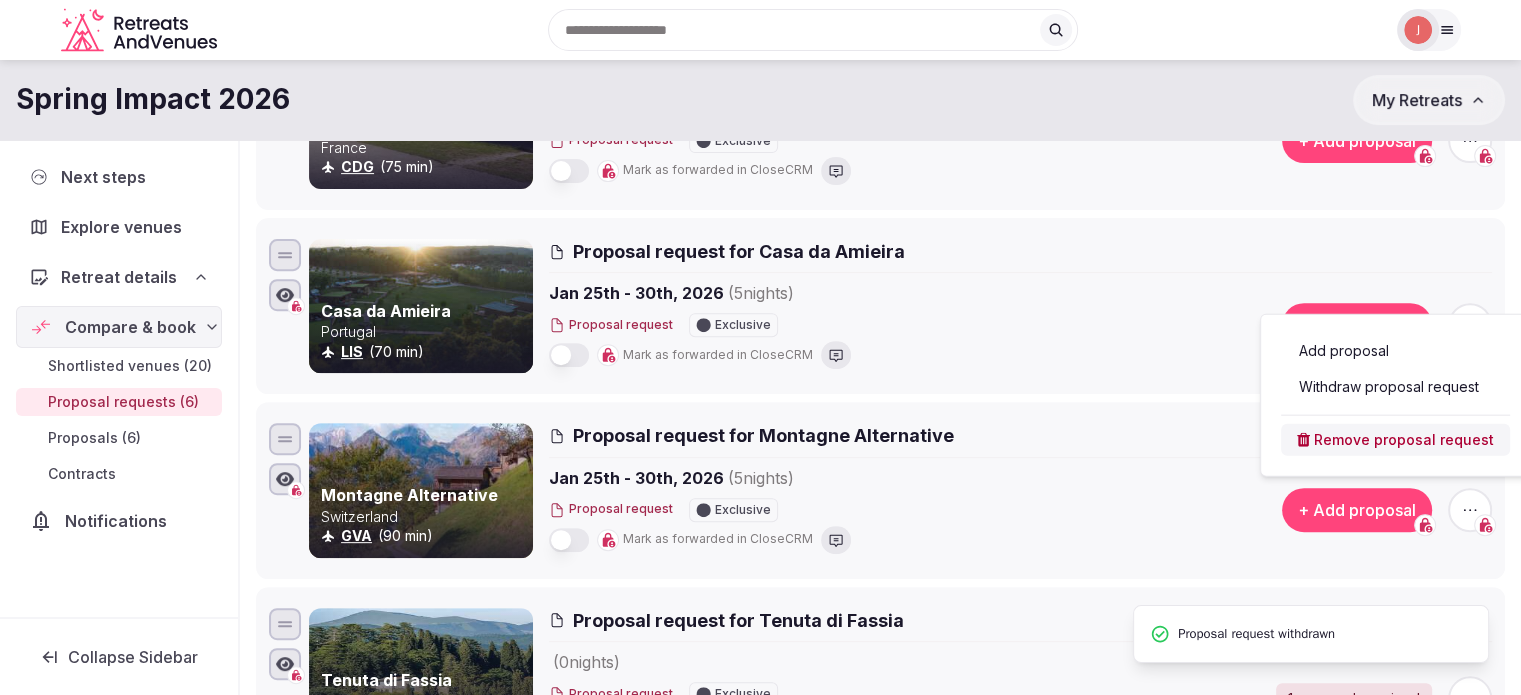 click on "Withdraw proposal request" at bounding box center [1395, 387] 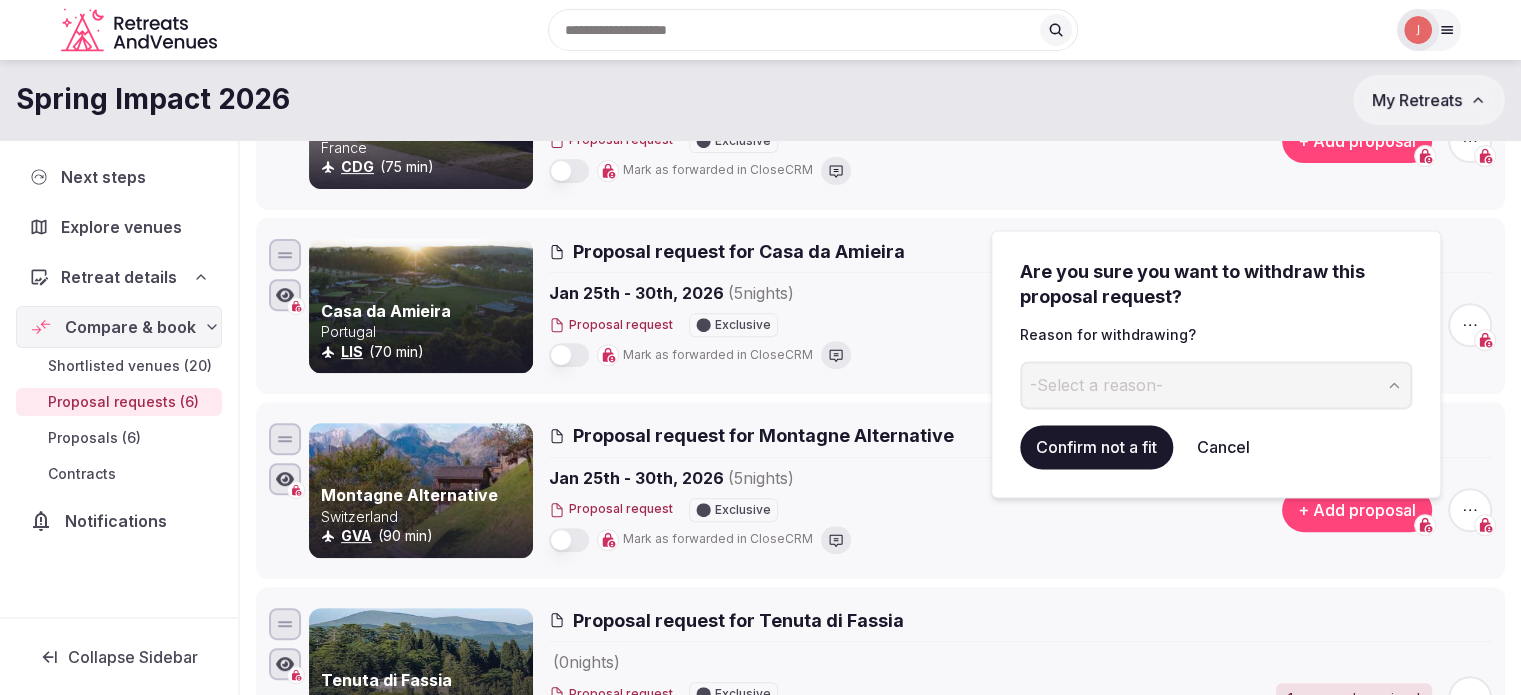 click on "-Select a reason-" at bounding box center [1096, 385] 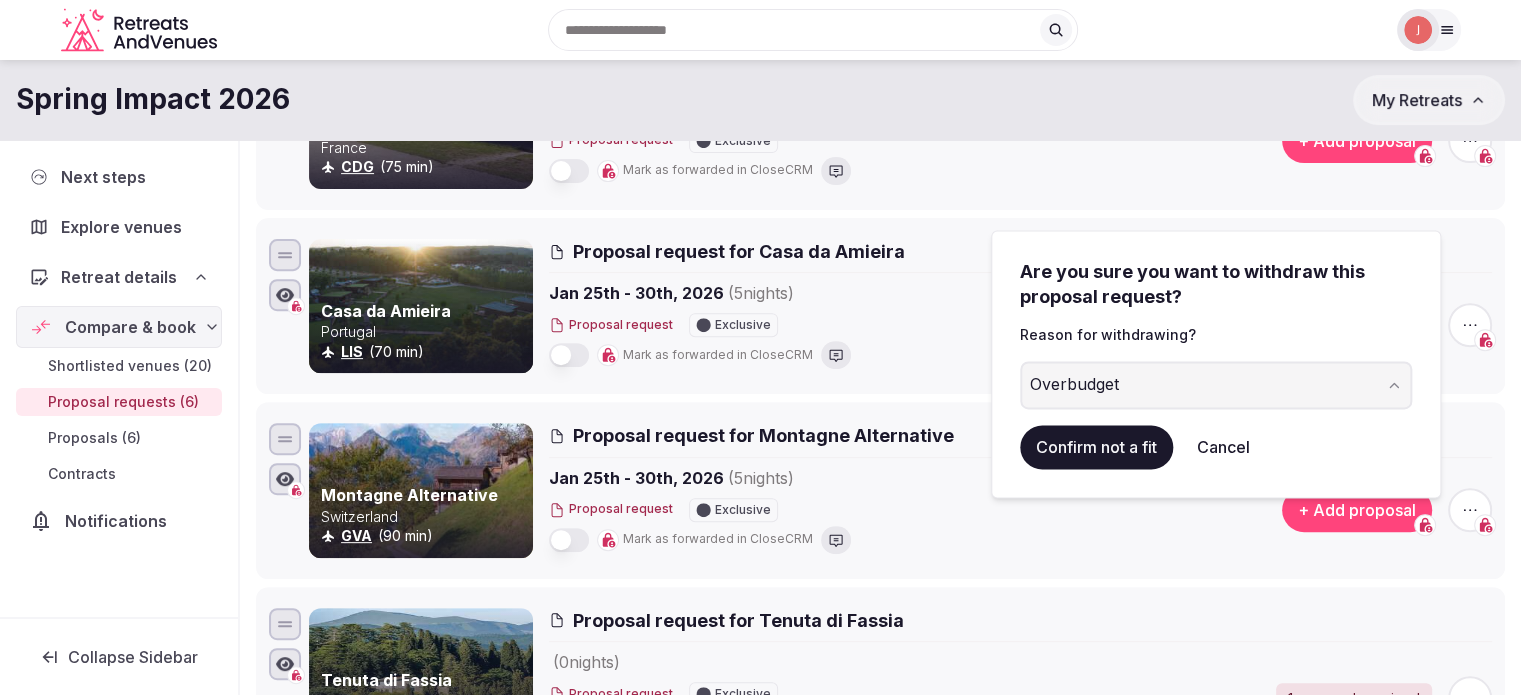 click on "Confirm not a fit" at bounding box center [1096, 447] 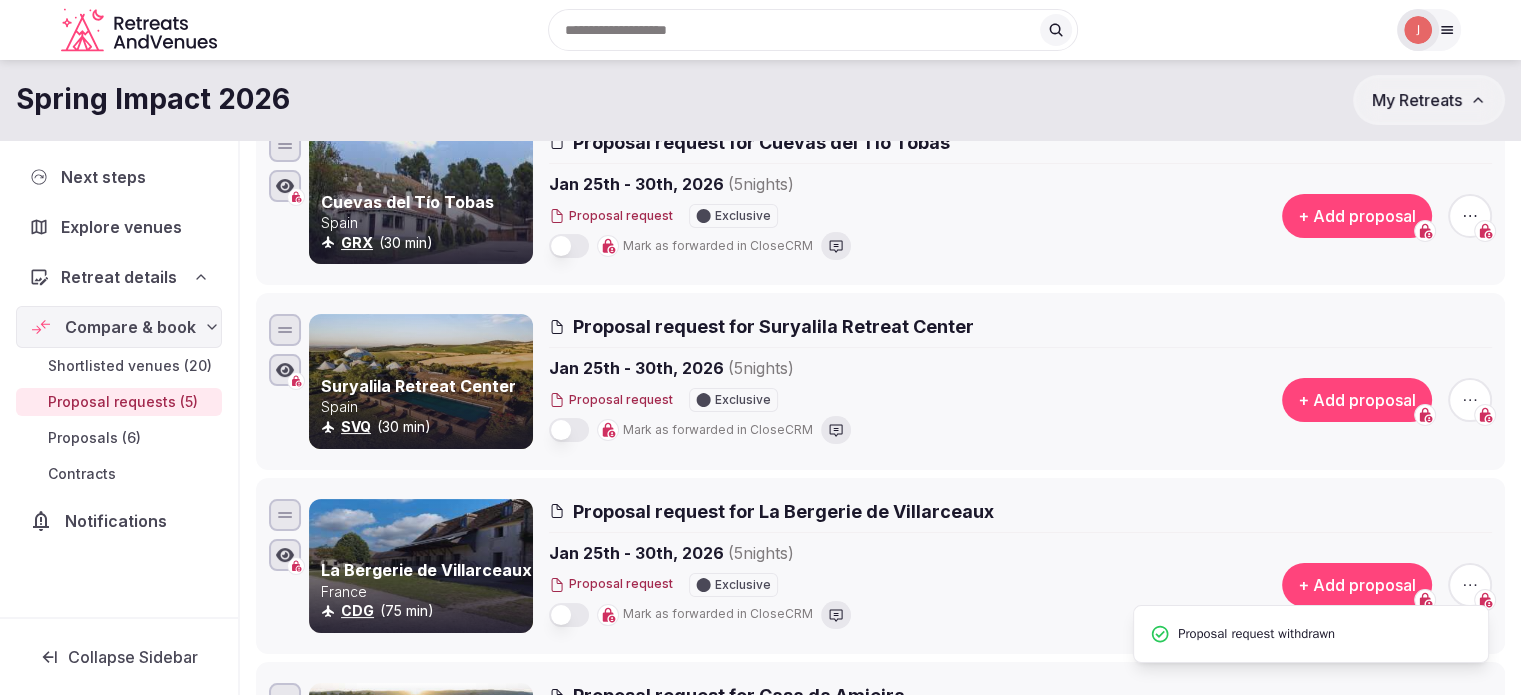 scroll, scrollTop: 0, scrollLeft: 0, axis: both 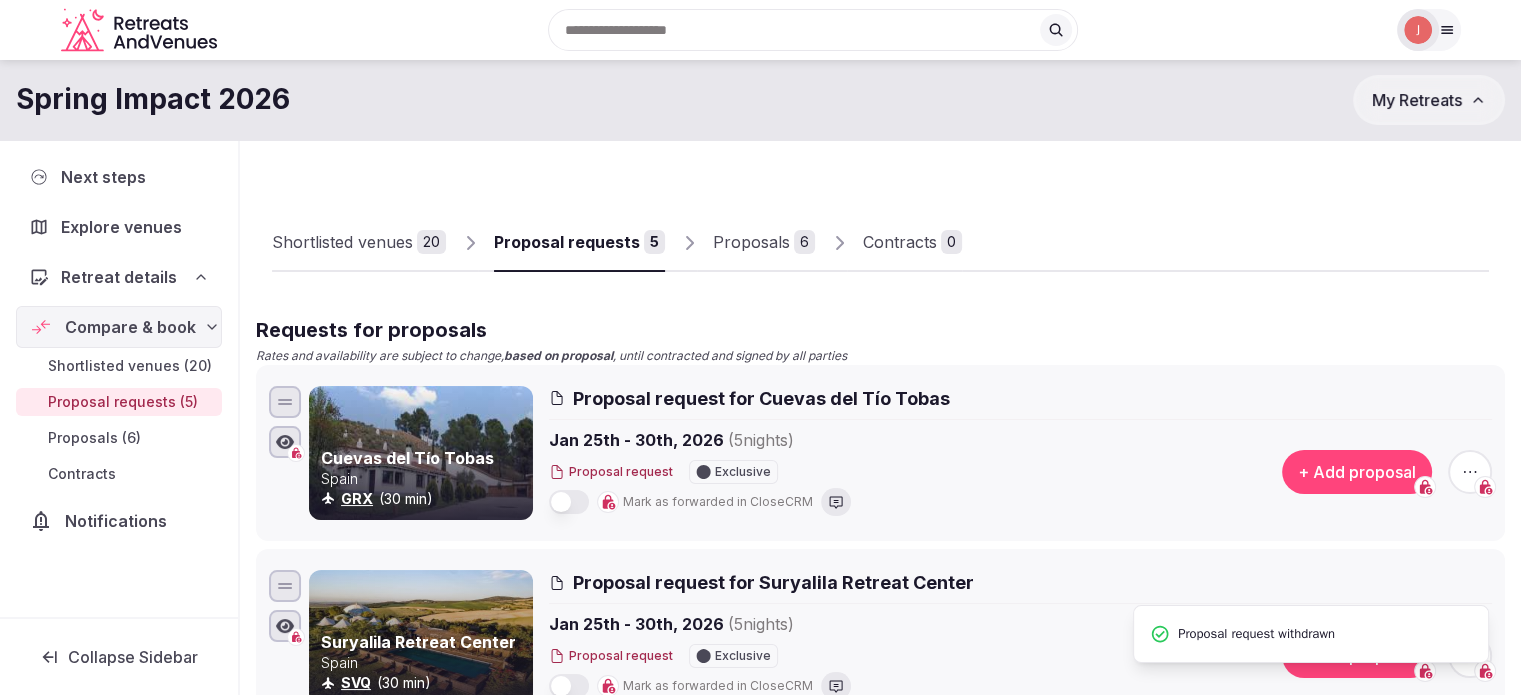 click on "Proposals 6" at bounding box center [764, 243] 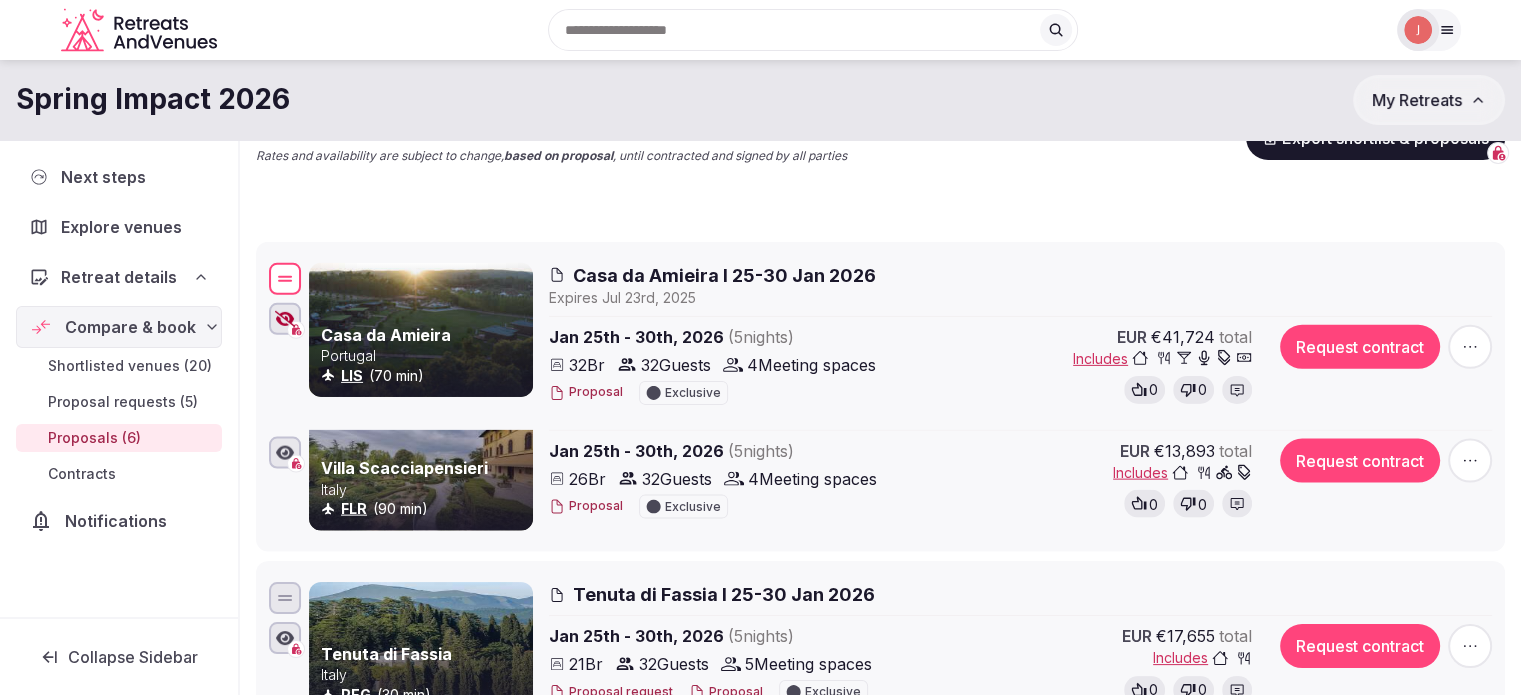 scroll, scrollTop: 100, scrollLeft: 0, axis: vertical 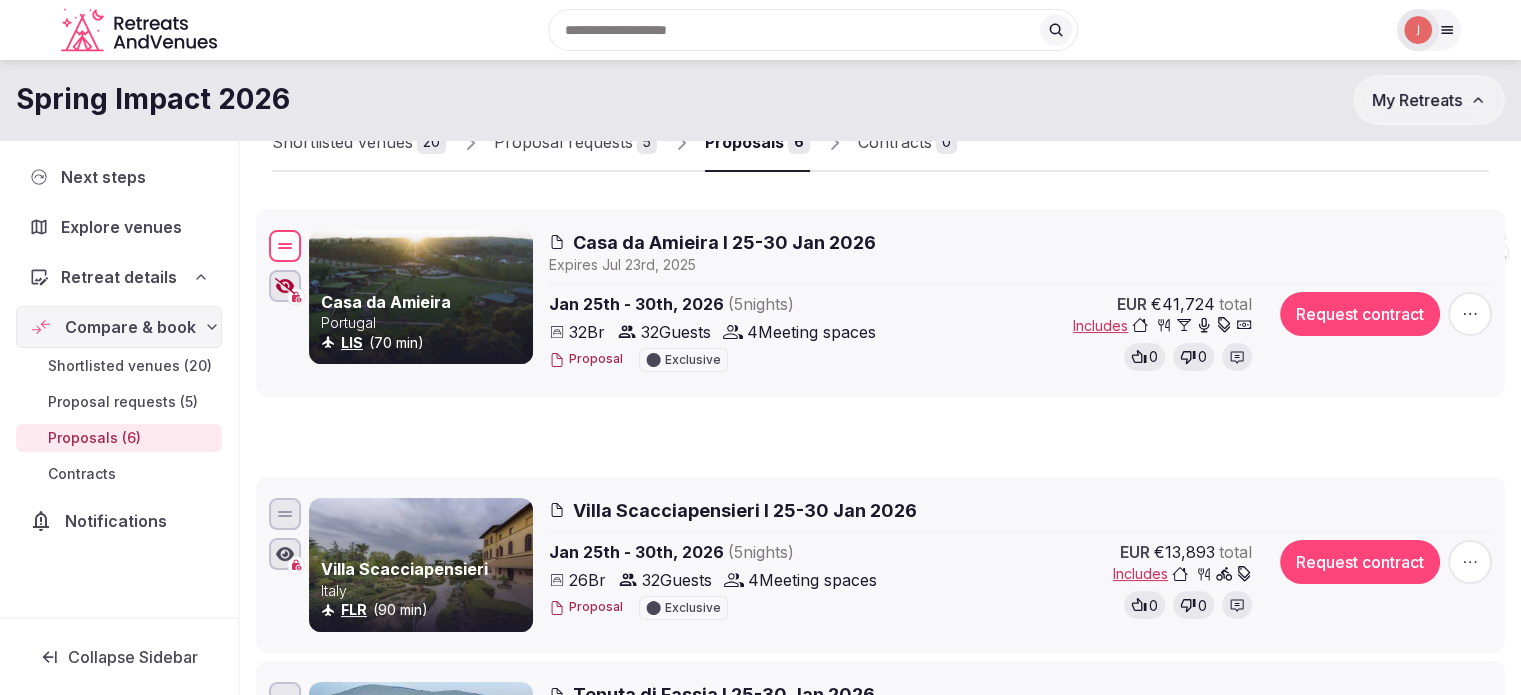 drag, startPoint x: 284, startPoint y: 350, endPoint x: 348, endPoint y: 248, distance: 120.41595 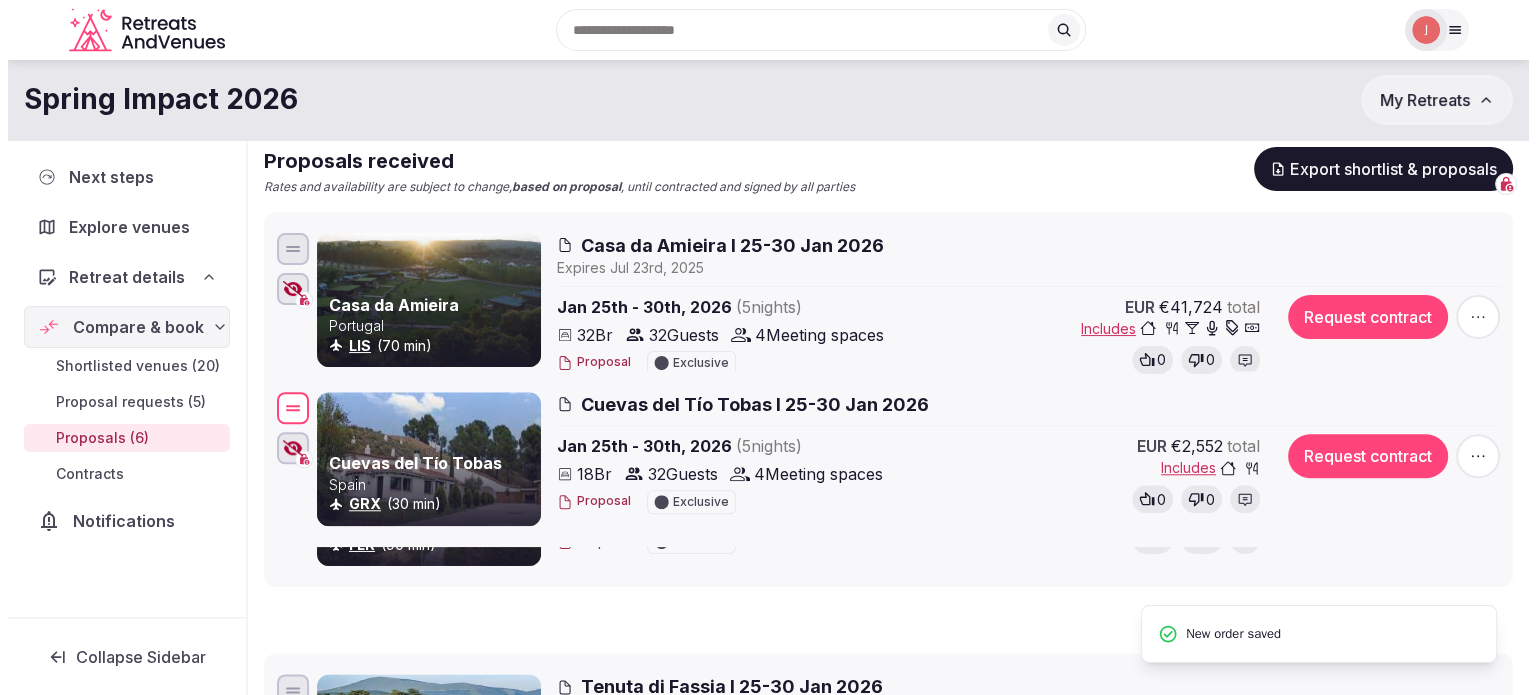 scroll, scrollTop: 100, scrollLeft: 0, axis: vertical 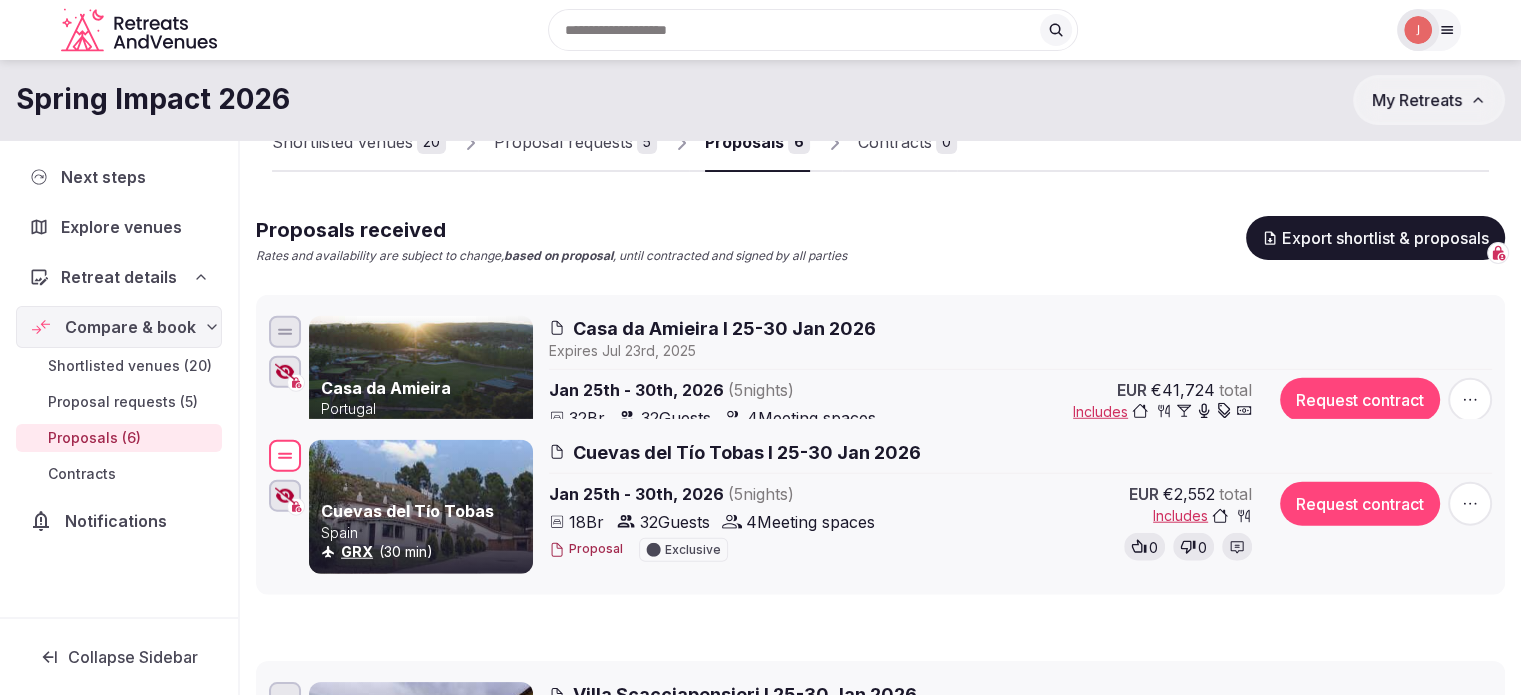drag, startPoint x: 284, startPoint y: 267, endPoint x: 291, endPoint y: 450, distance: 183.13383 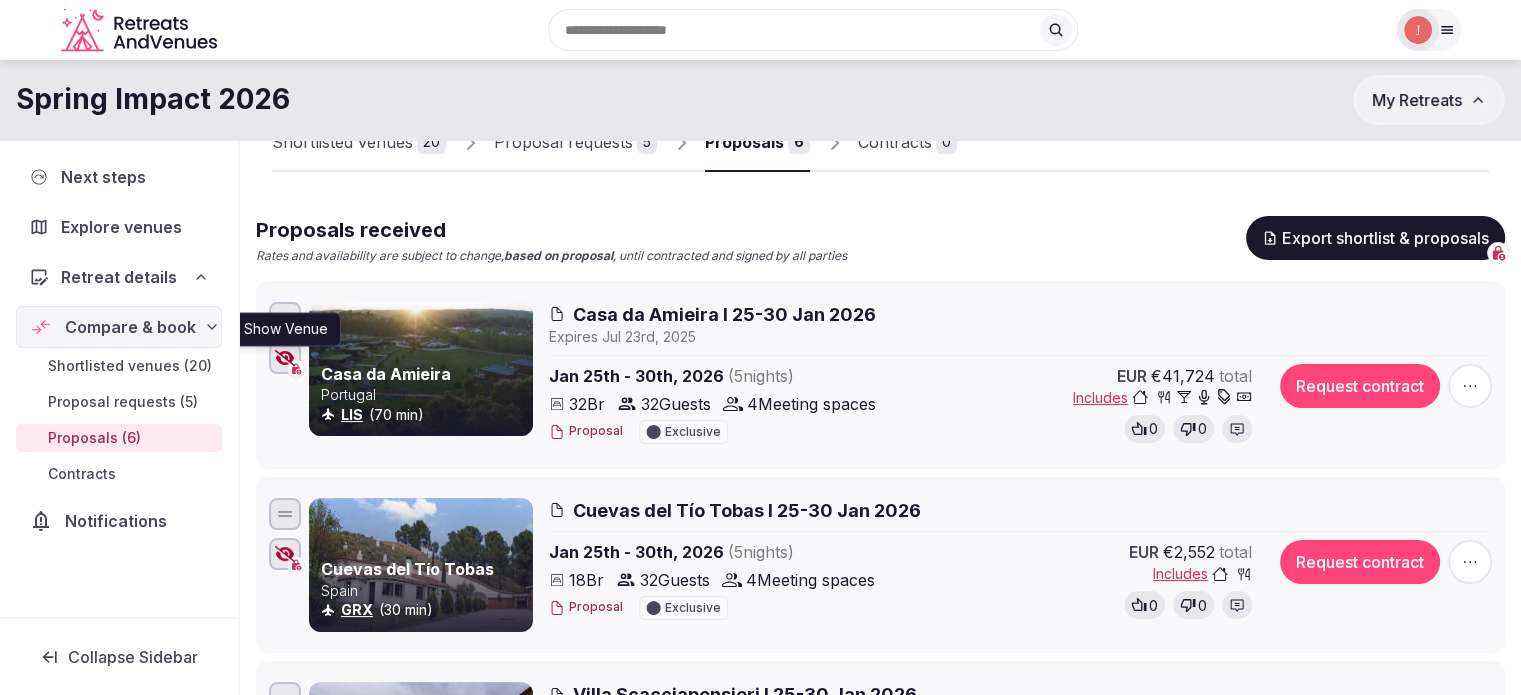 click 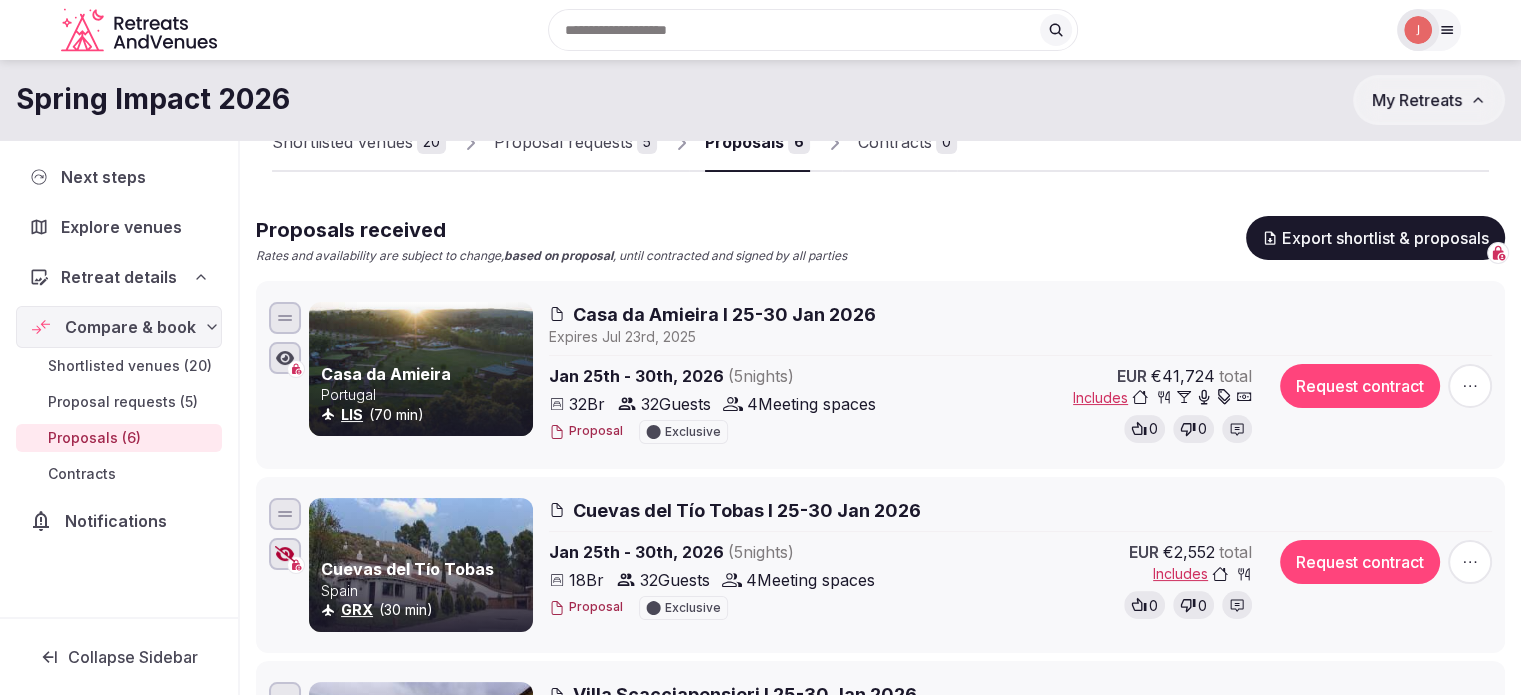 click on "Proposal" at bounding box center (586, 431) 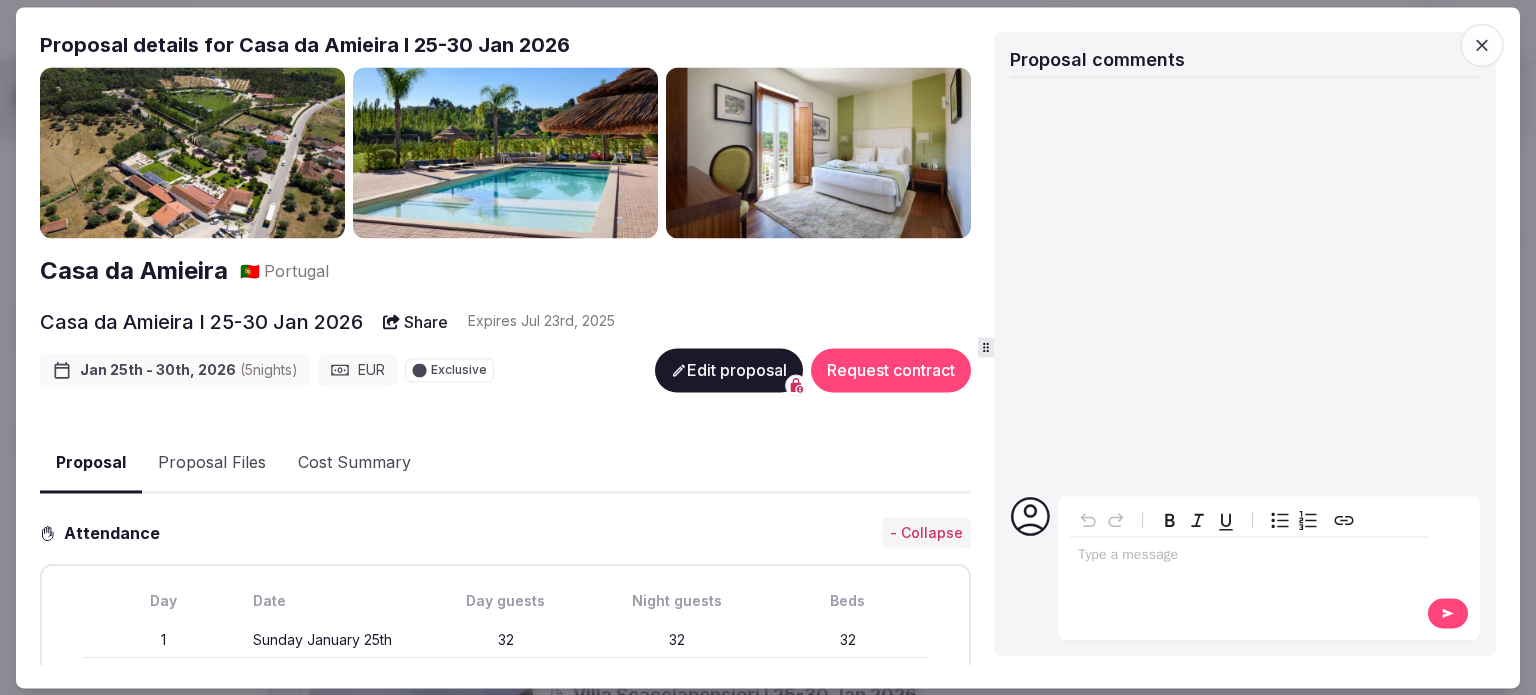 click on "Proposal Files" at bounding box center (212, 464) 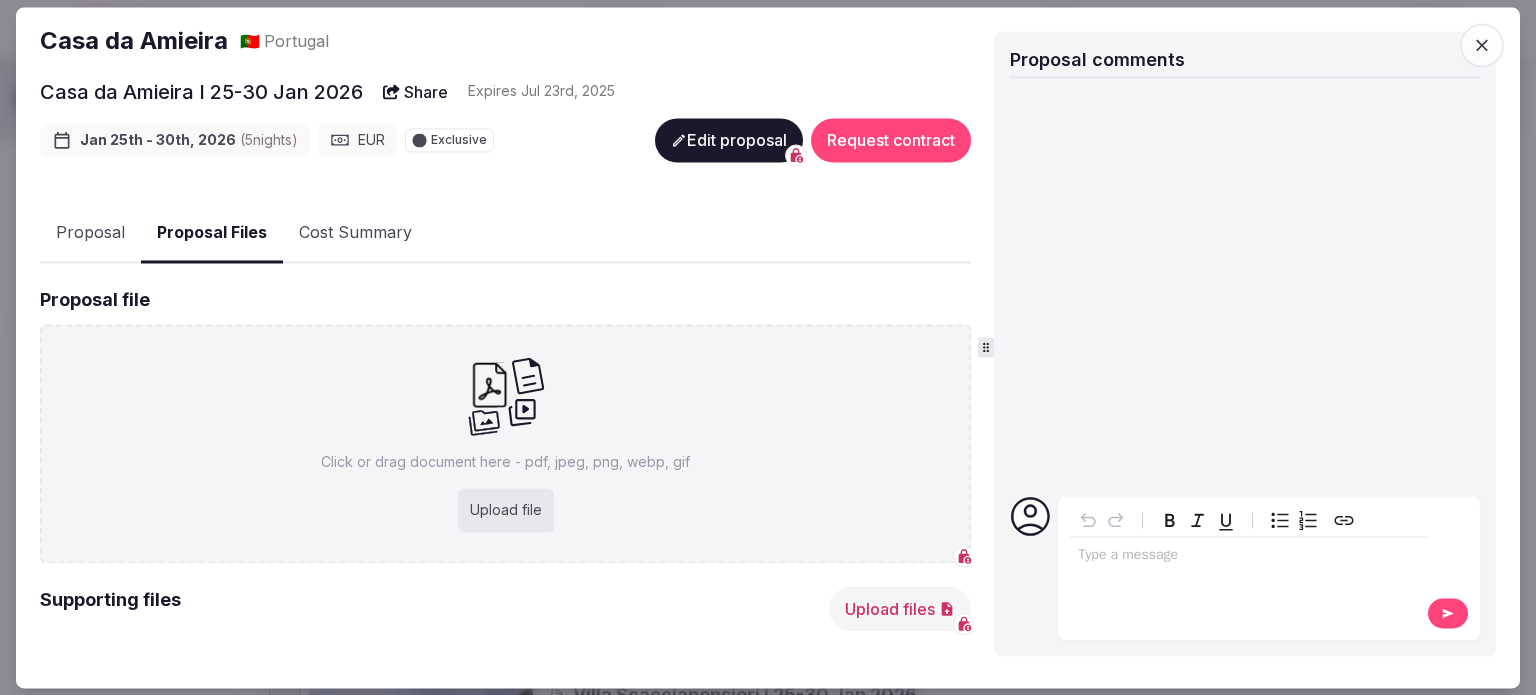 scroll, scrollTop: 240, scrollLeft: 0, axis: vertical 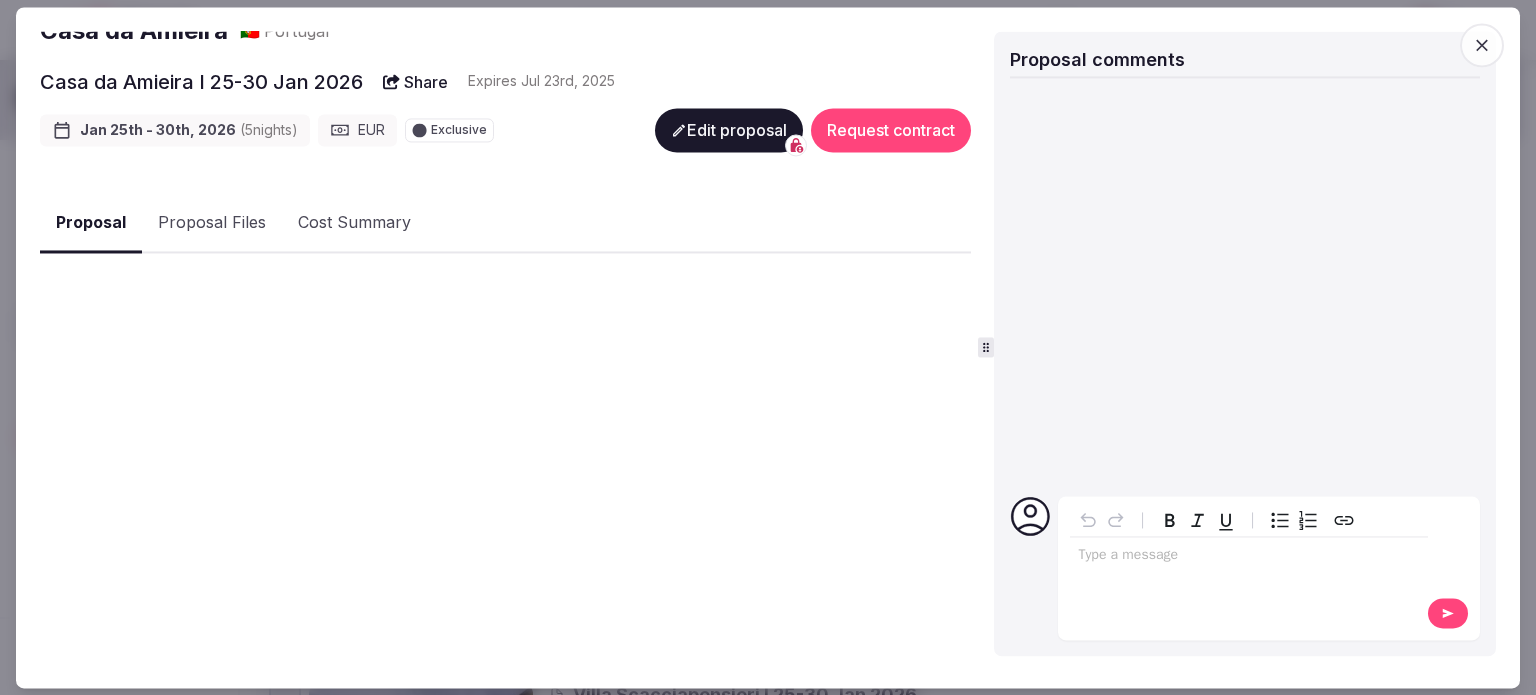 click on "Proposal" at bounding box center [91, 223] 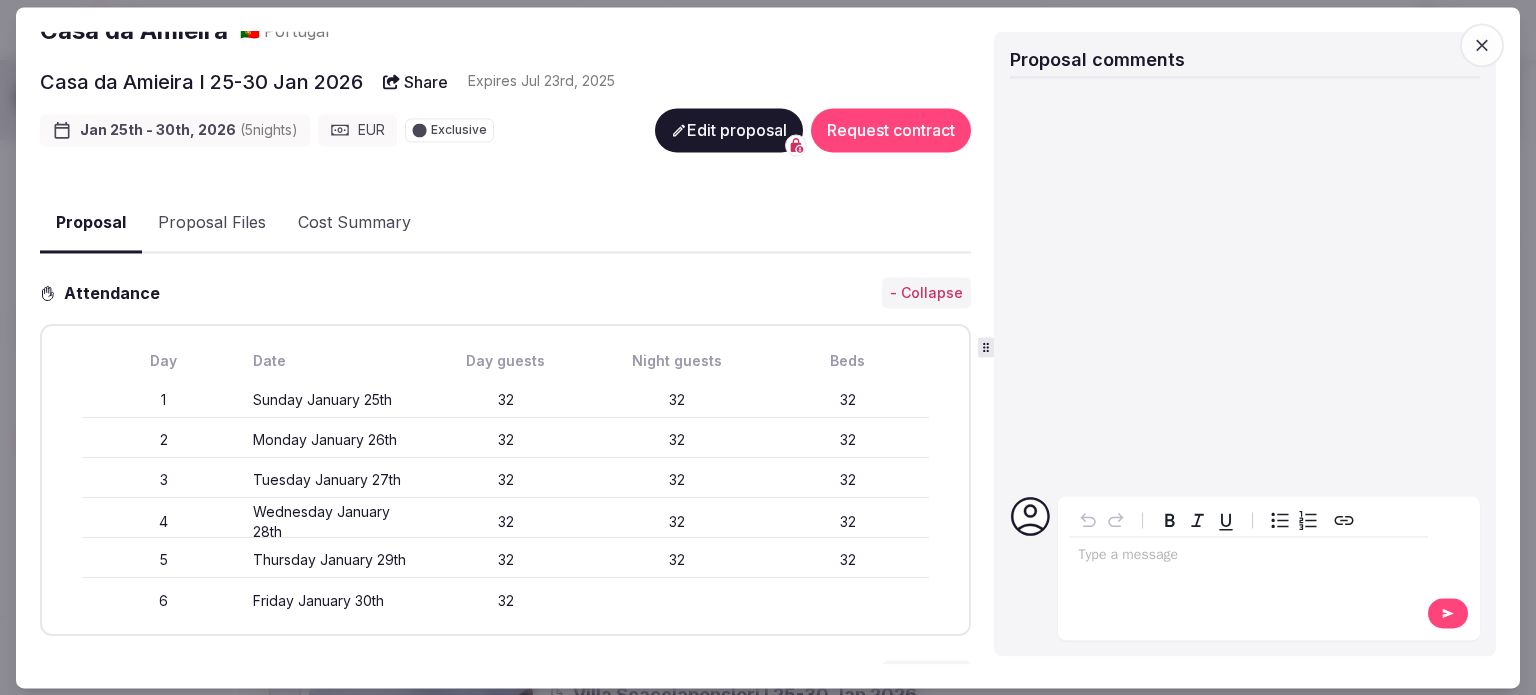 scroll, scrollTop: 340, scrollLeft: 0, axis: vertical 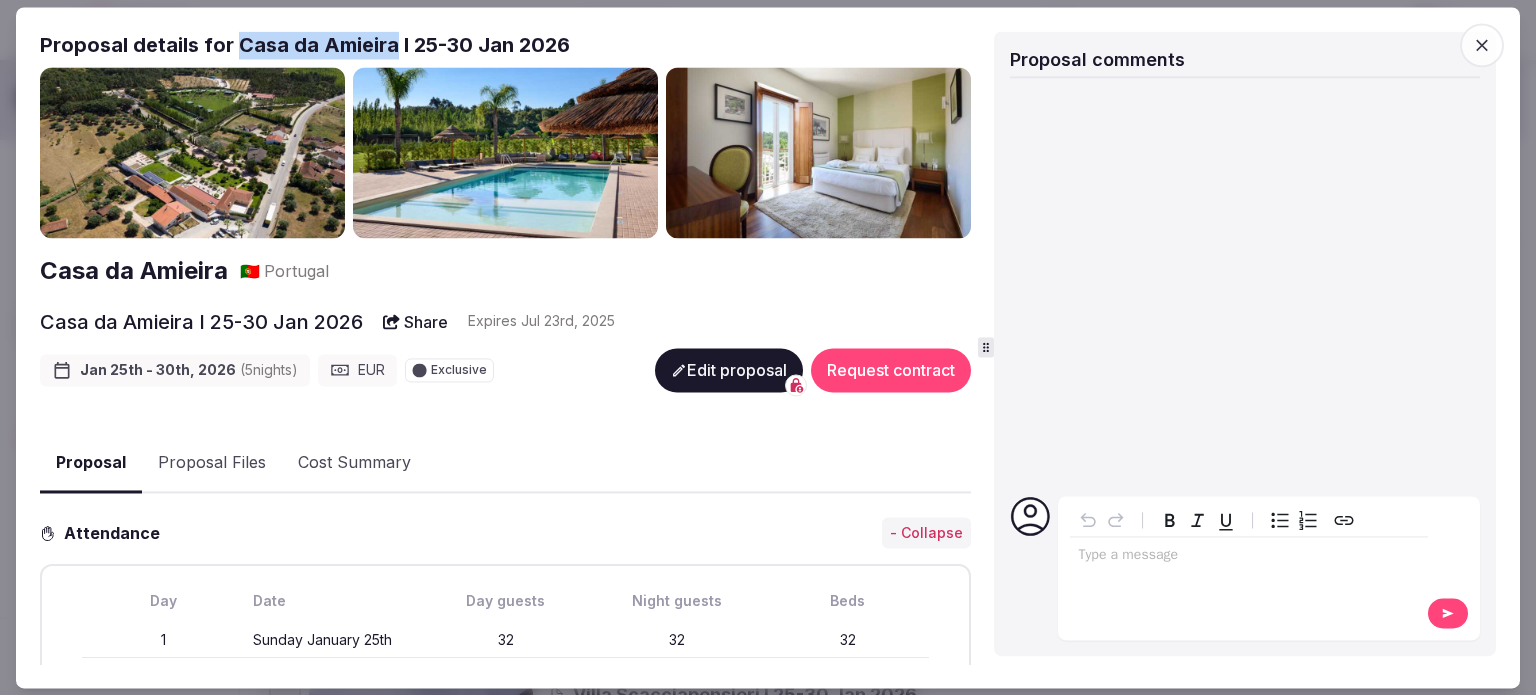 drag, startPoint x: 234, startPoint y: 40, endPoint x: 386, endPoint y: 44, distance: 152.05263 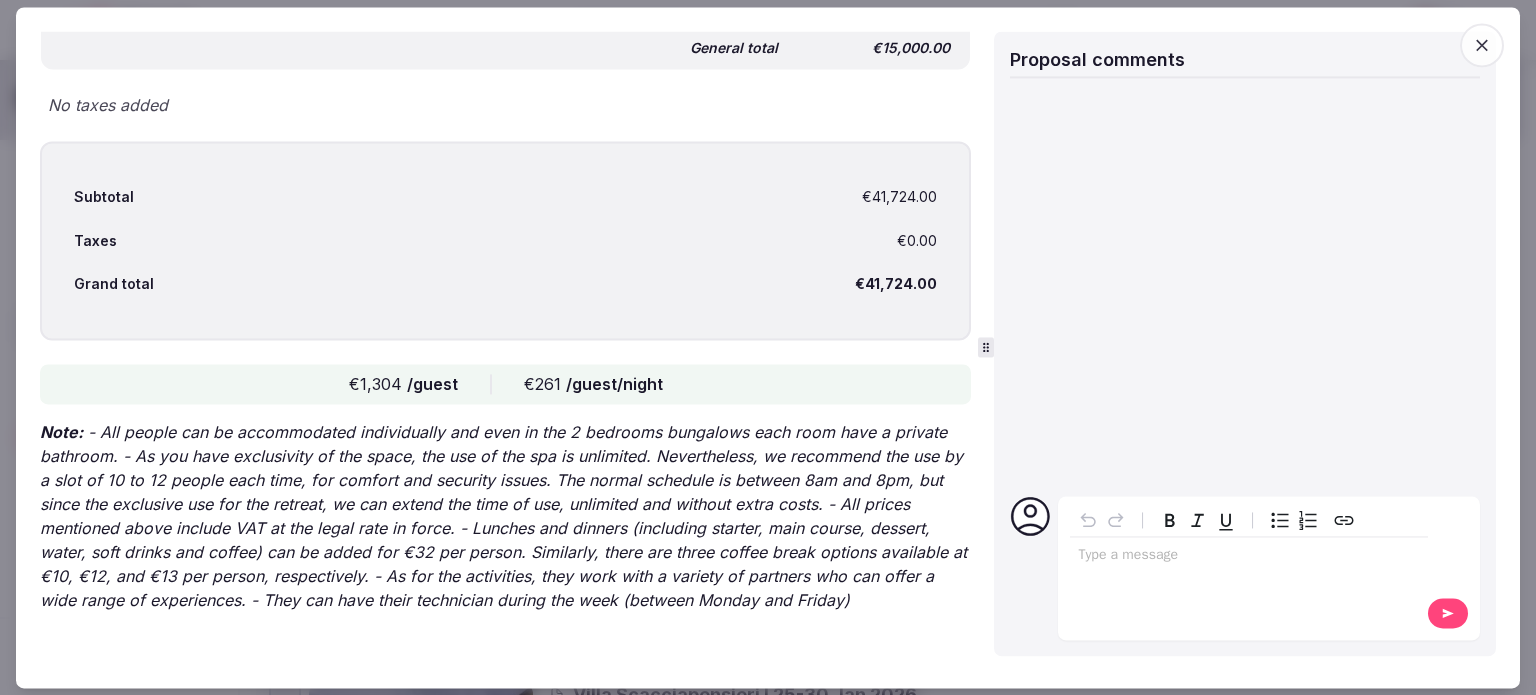 scroll, scrollTop: 5336, scrollLeft: 0, axis: vertical 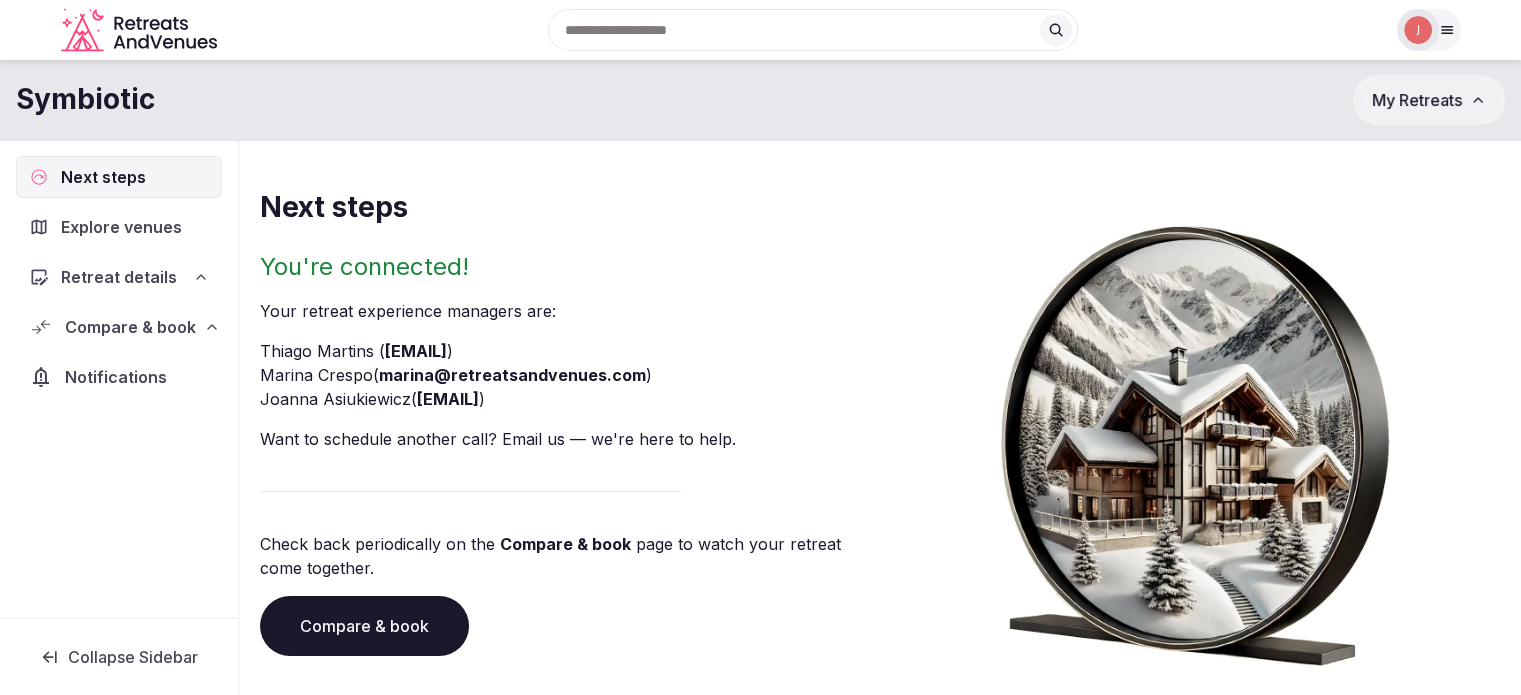 click on "Compare & book" at bounding box center [130, 327] 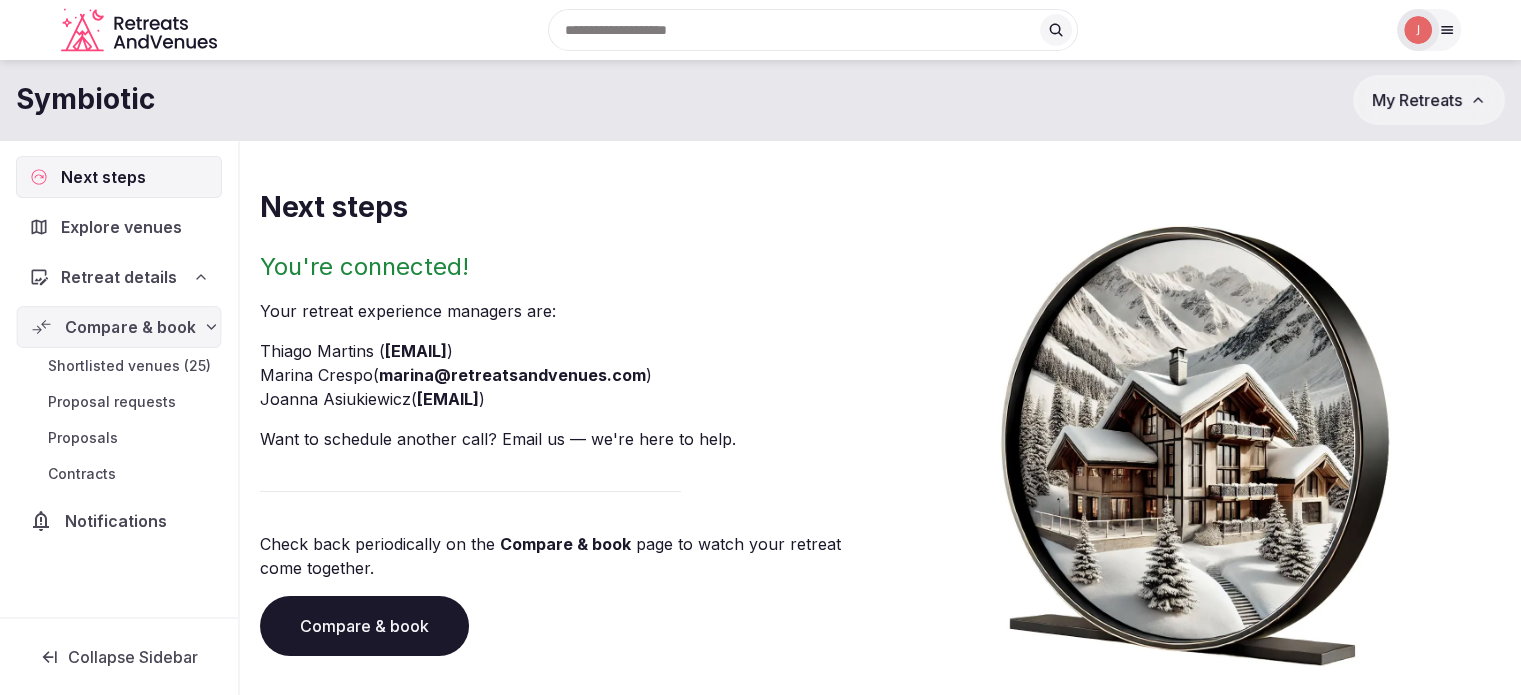 click on "Shortlisted venues (25)" at bounding box center (129, 366) 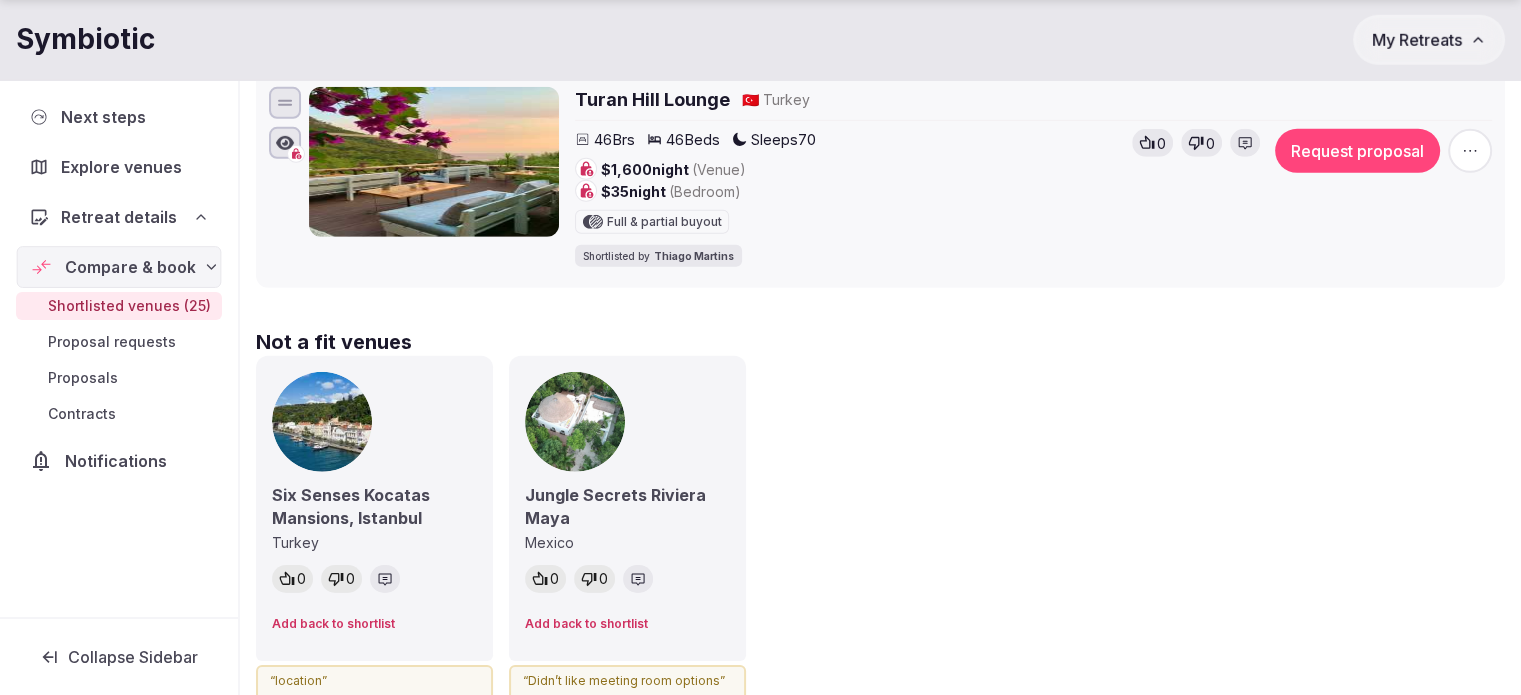 scroll, scrollTop: 6100, scrollLeft: 0, axis: vertical 